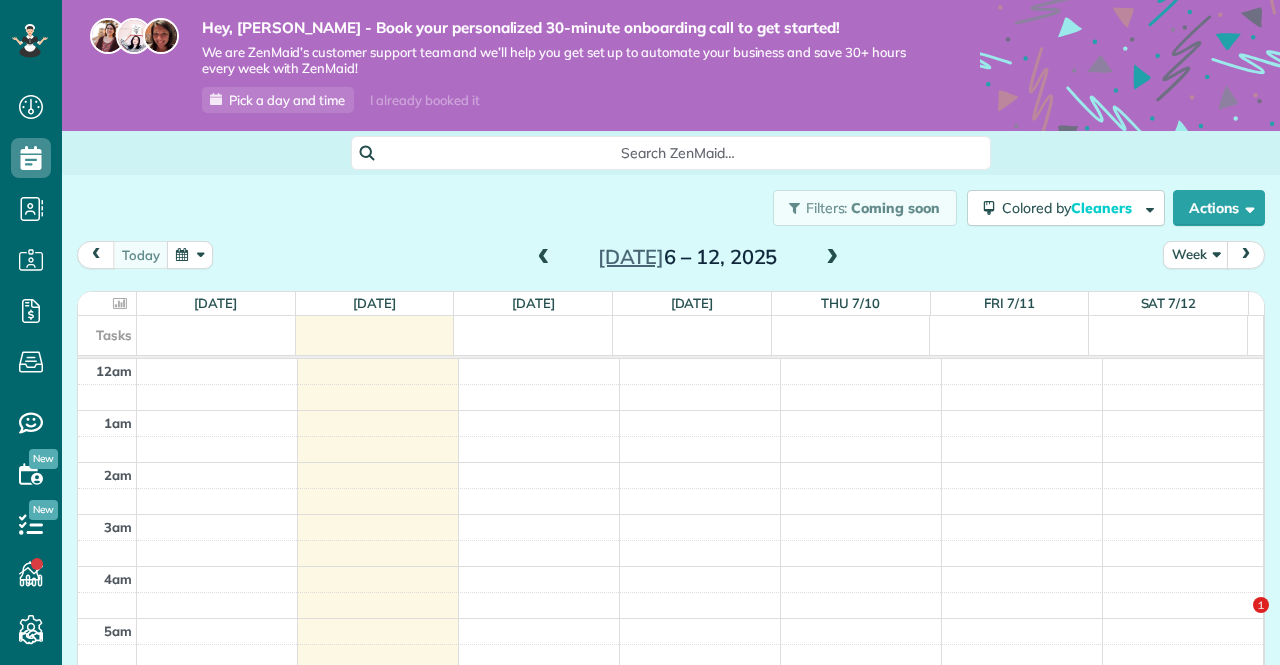 scroll, scrollTop: 0, scrollLeft: 0, axis: both 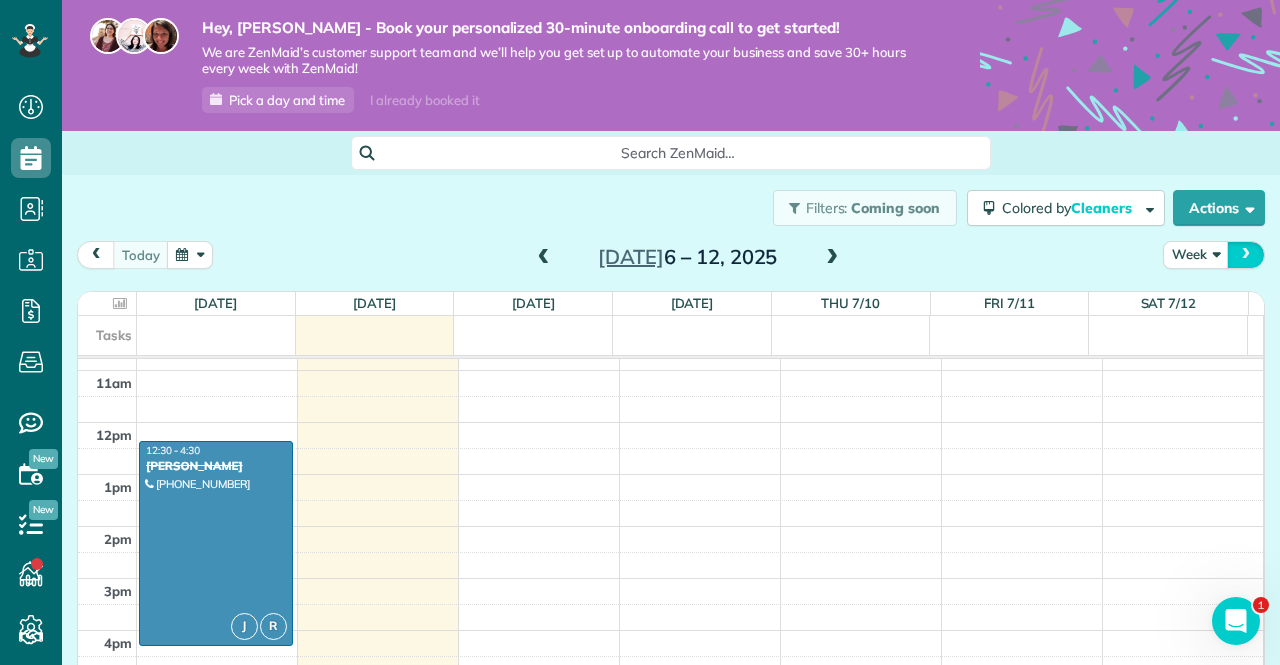 click at bounding box center [1246, 254] 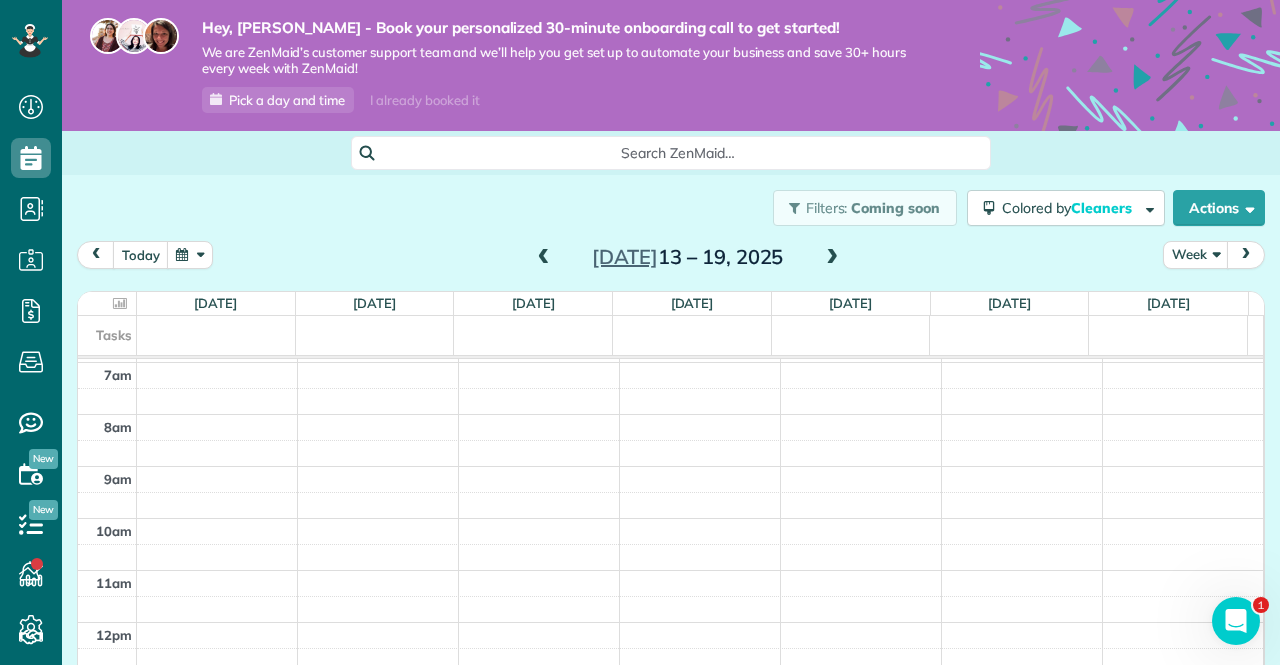 click at bounding box center [1246, 254] 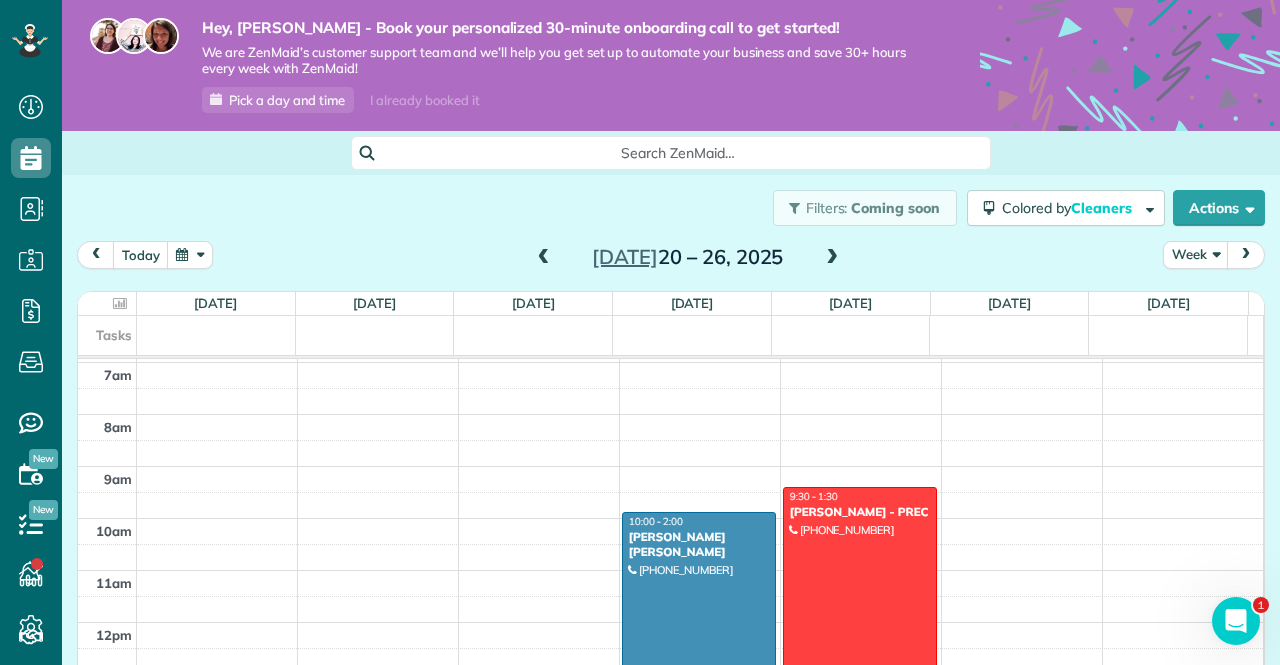 click at bounding box center (699, 614) 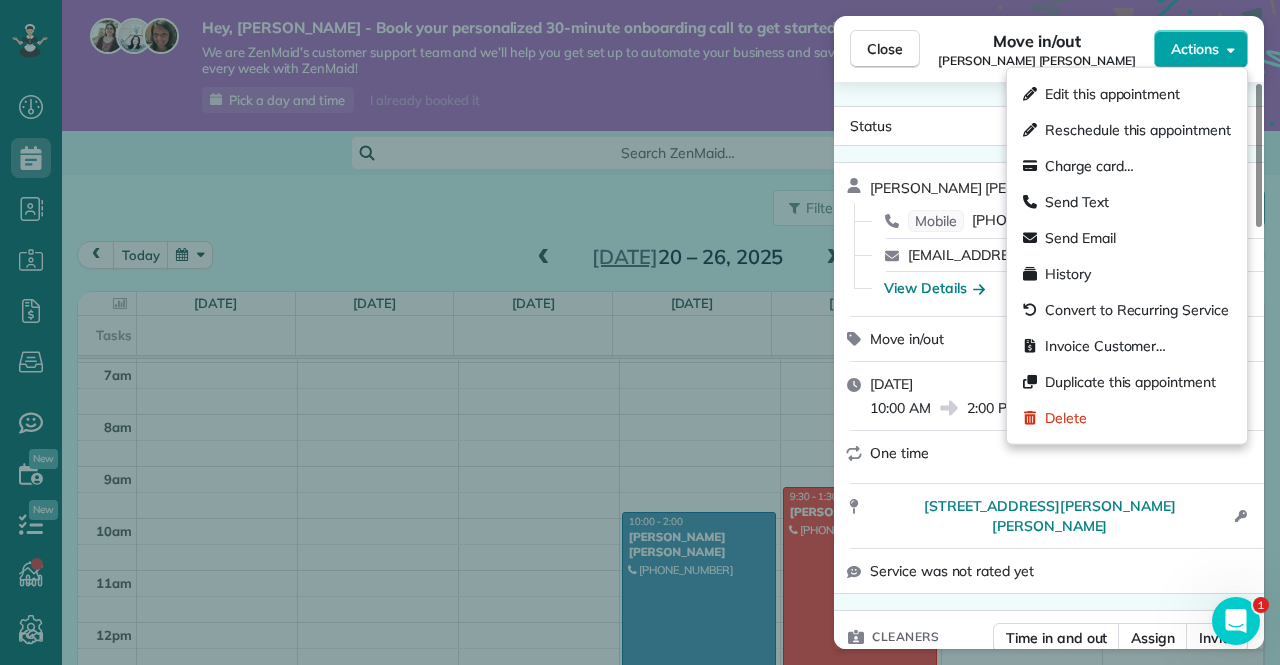 click on "Actions" at bounding box center [1201, 49] 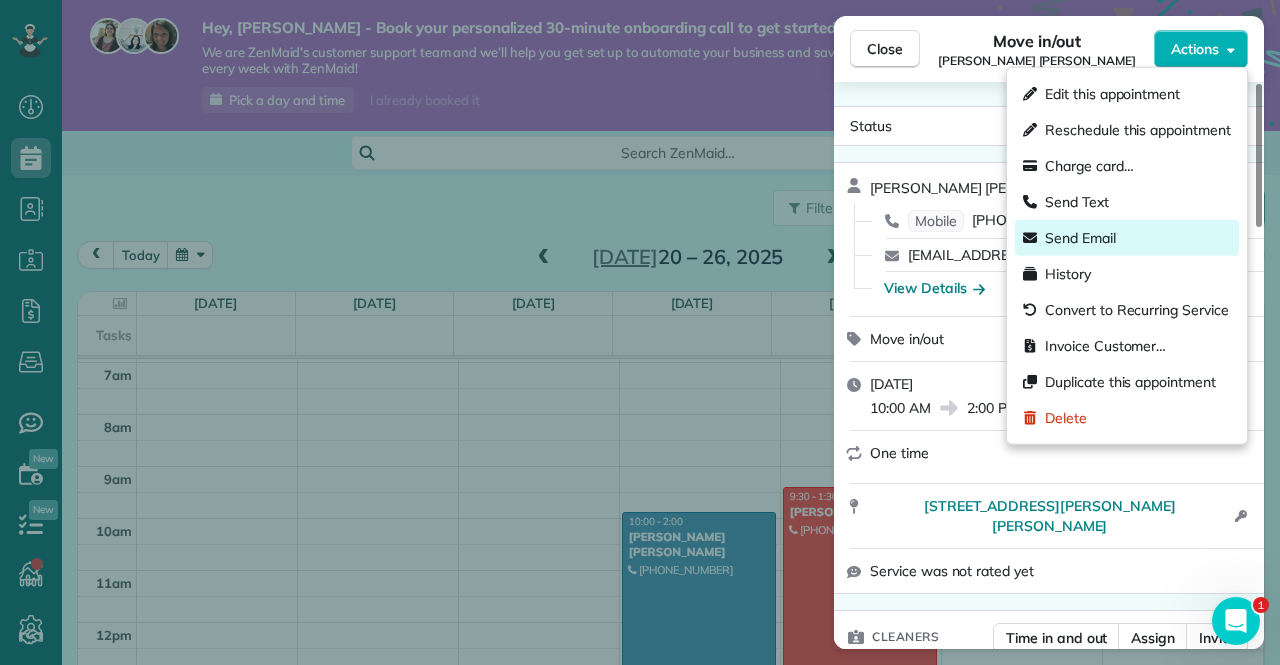click on "Send Email" at bounding box center (1080, 238) 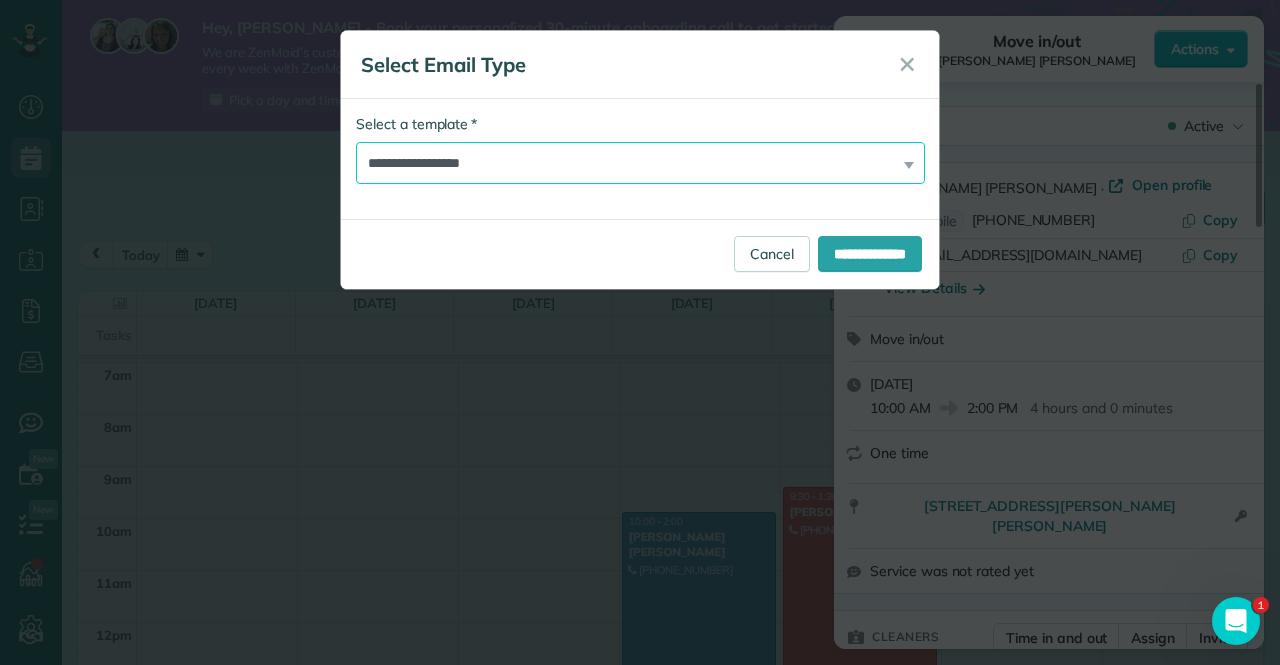 click on "**********" at bounding box center [640, 163] 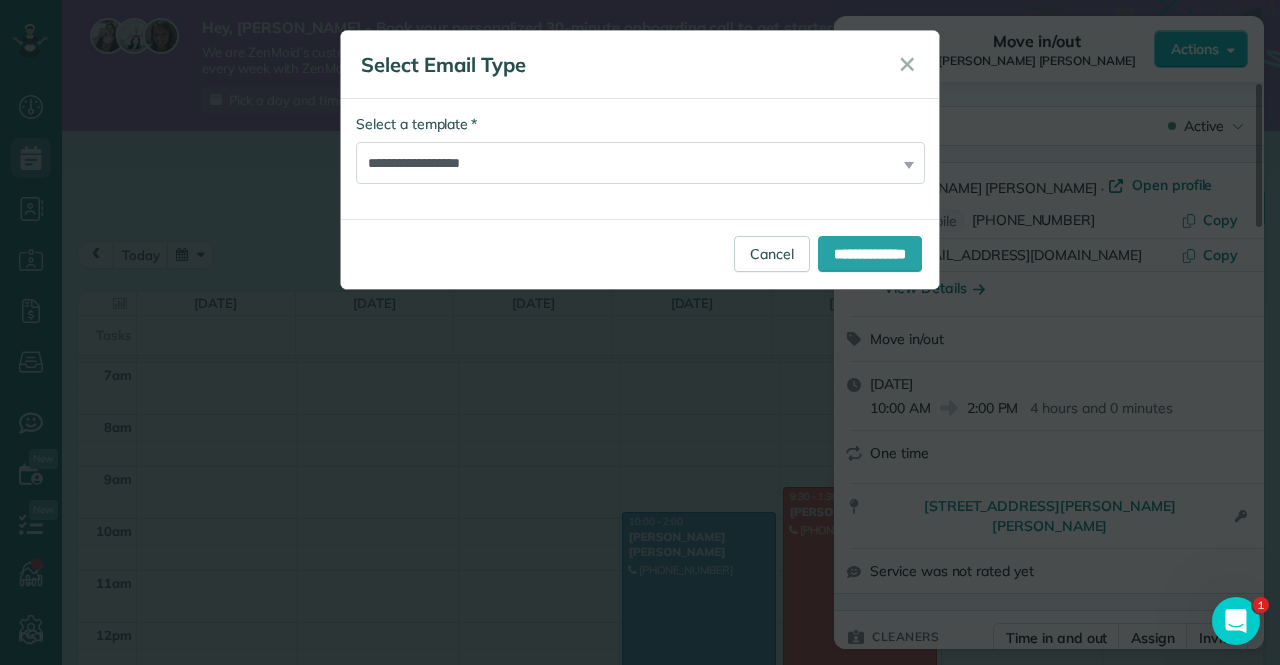 click on "**********" at bounding box center [640, 159] 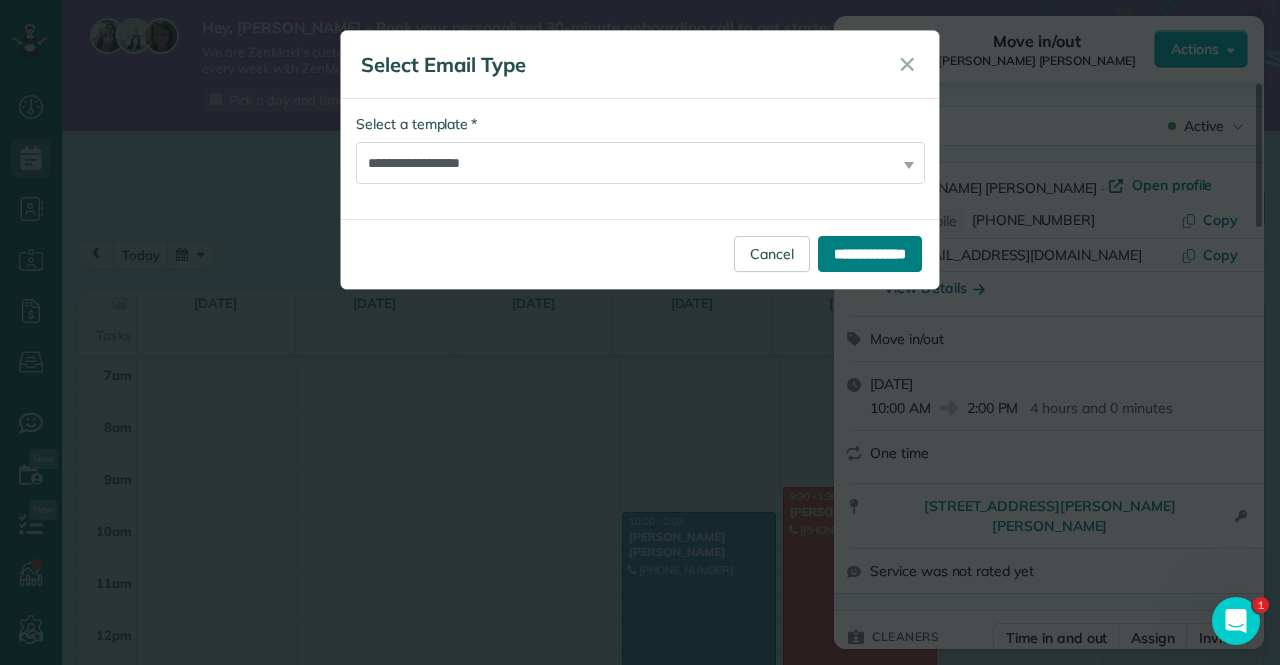 click on "**********" at bounding box center (870, 254) 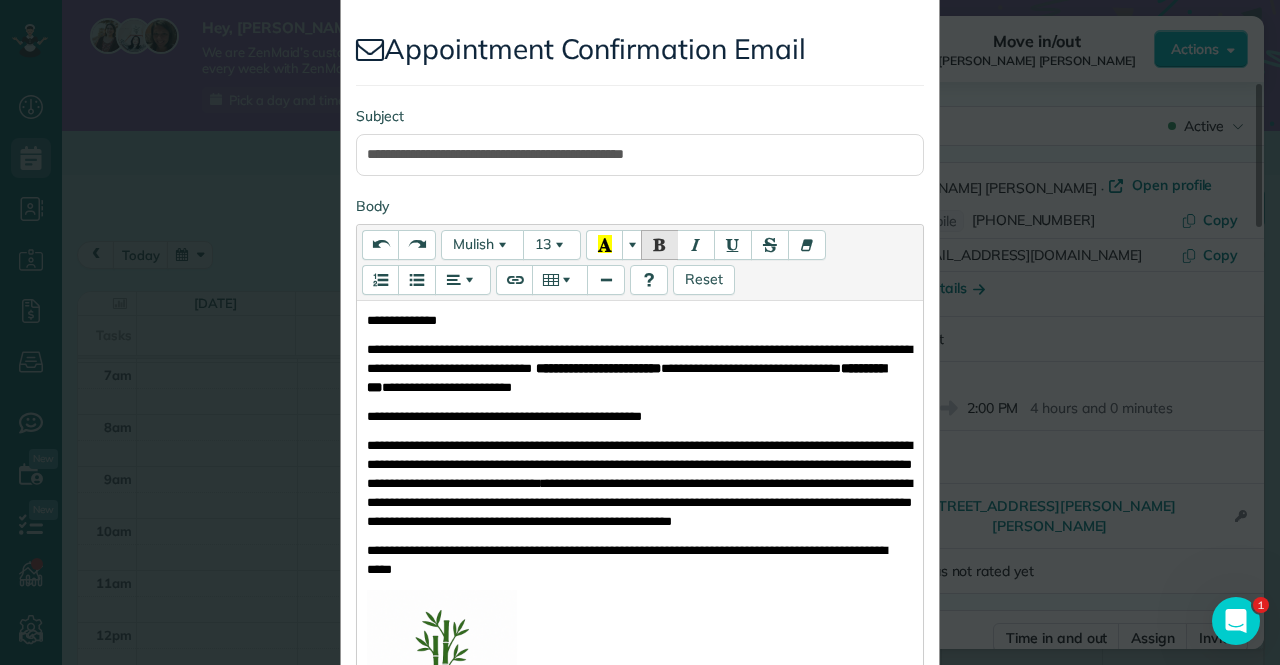 scroll, scrollTop: 200, scrollLeft: 0, axis: vertical 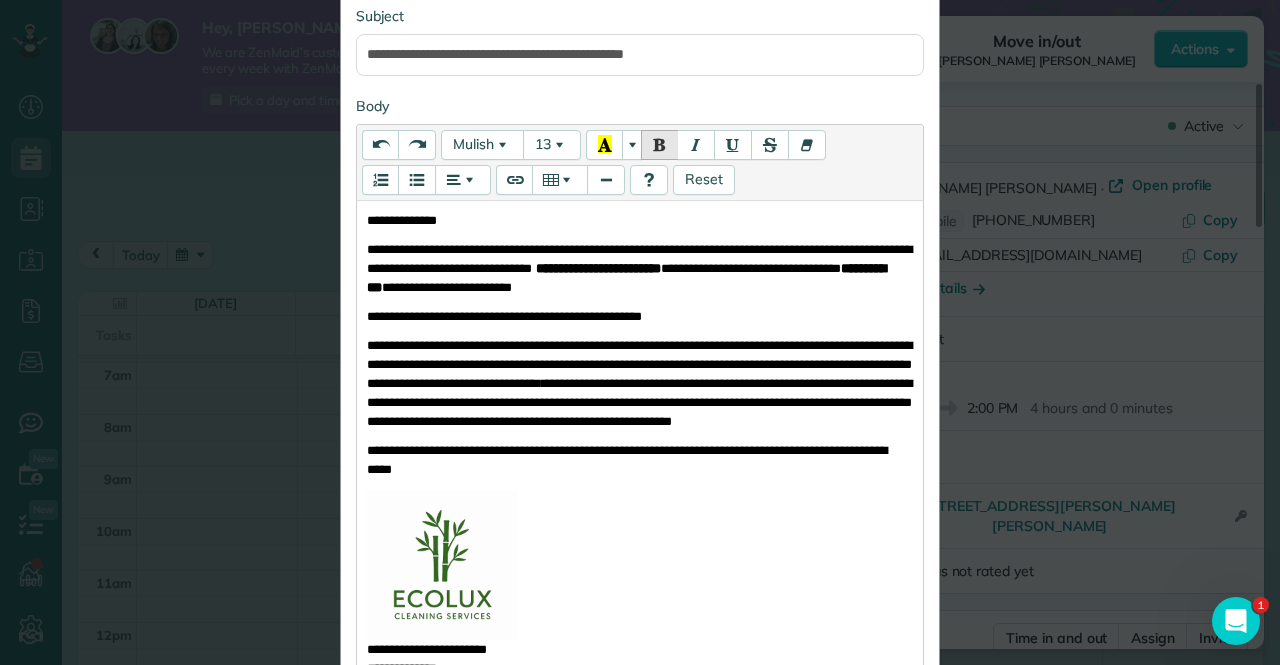 click on "**********" at bounding box center [626, 278] 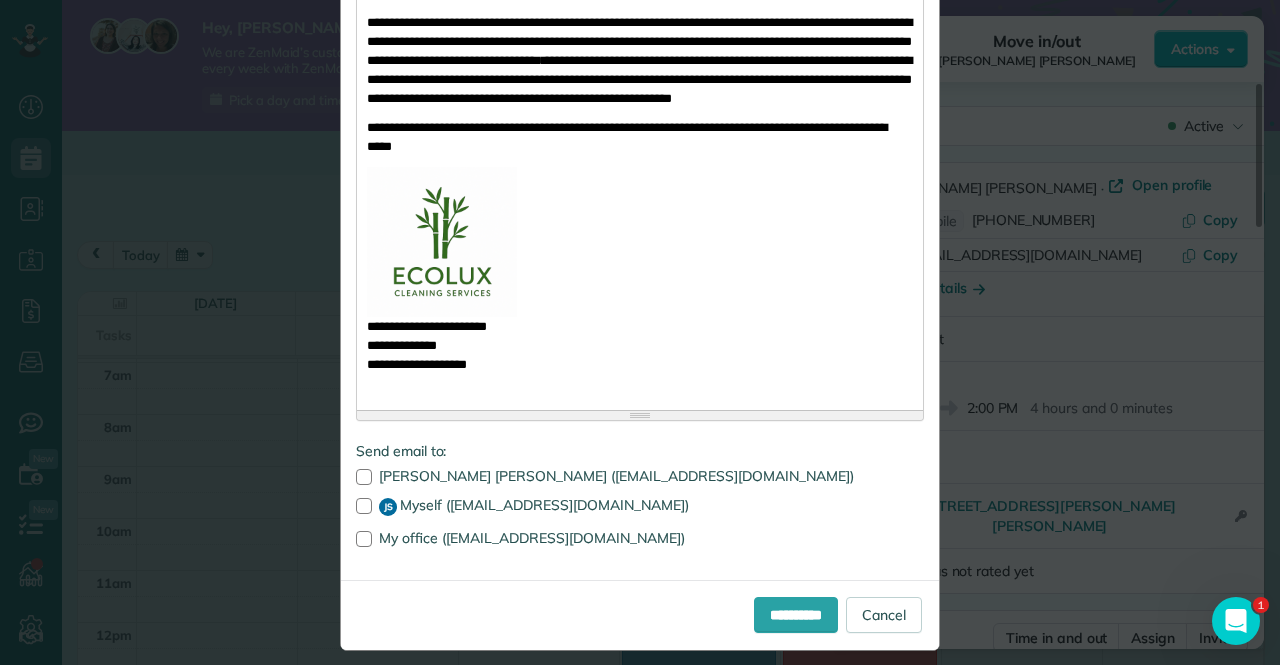 scroll, scrollTop: 536, scrollLeft: 0, axis: vertical 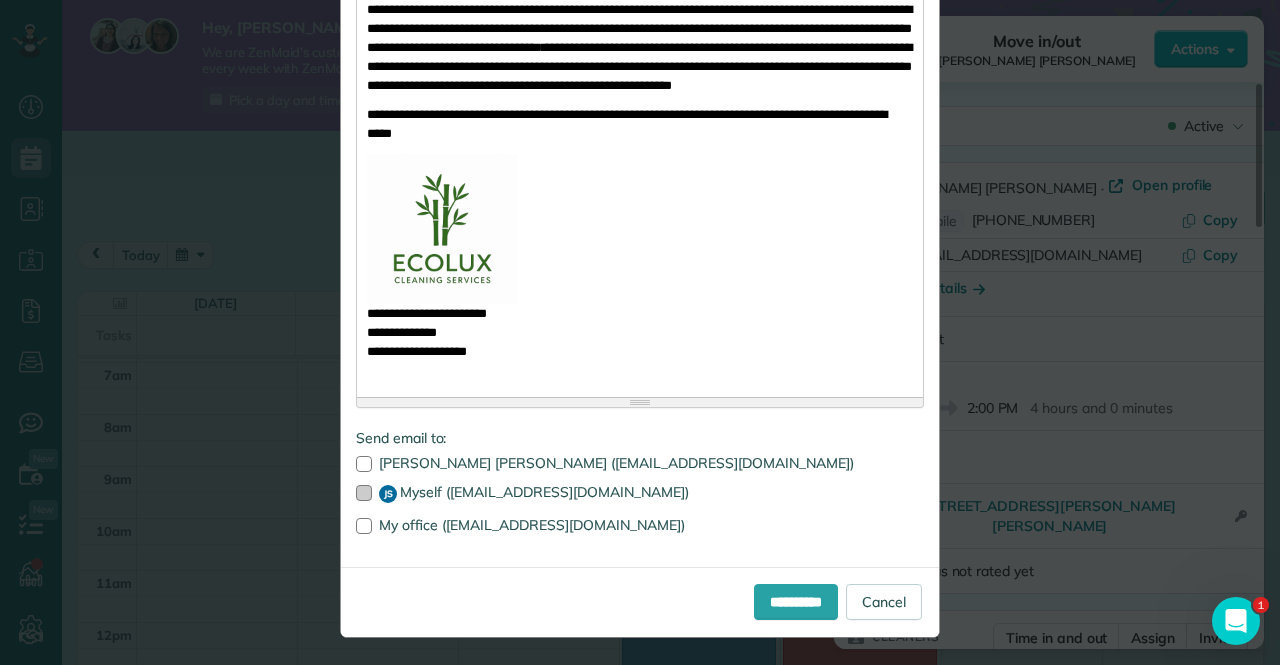 click at bounding box center [364, 493] 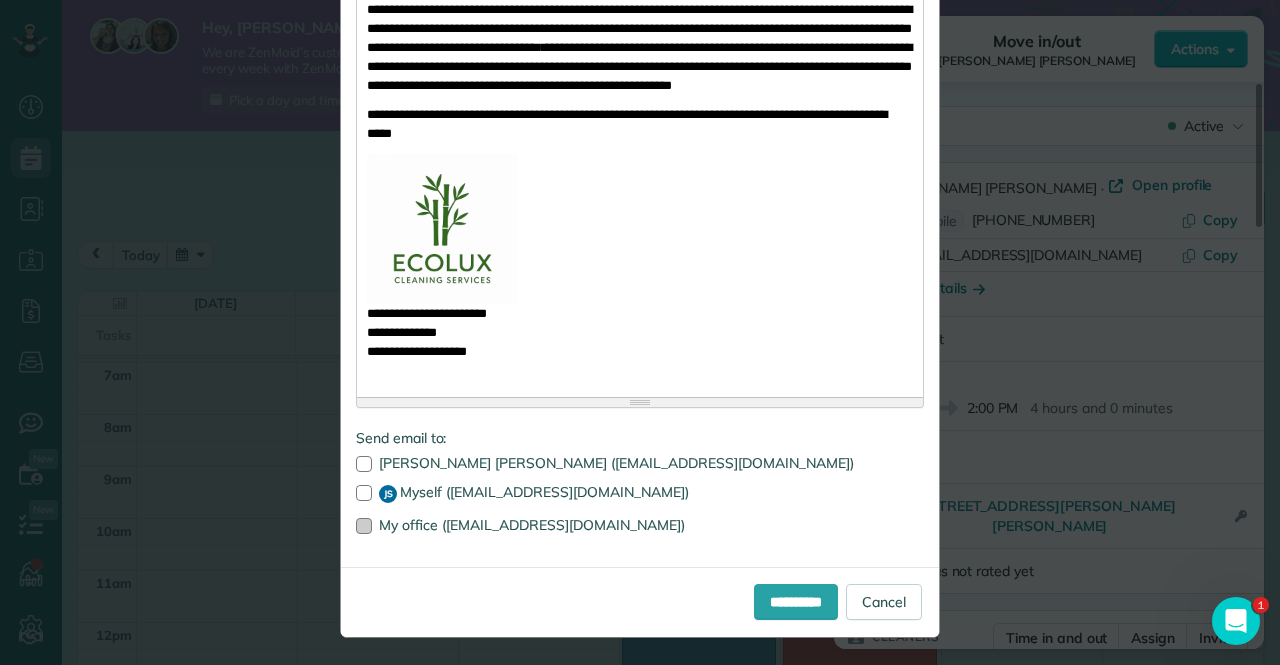 click at bounding box center [364, 526] 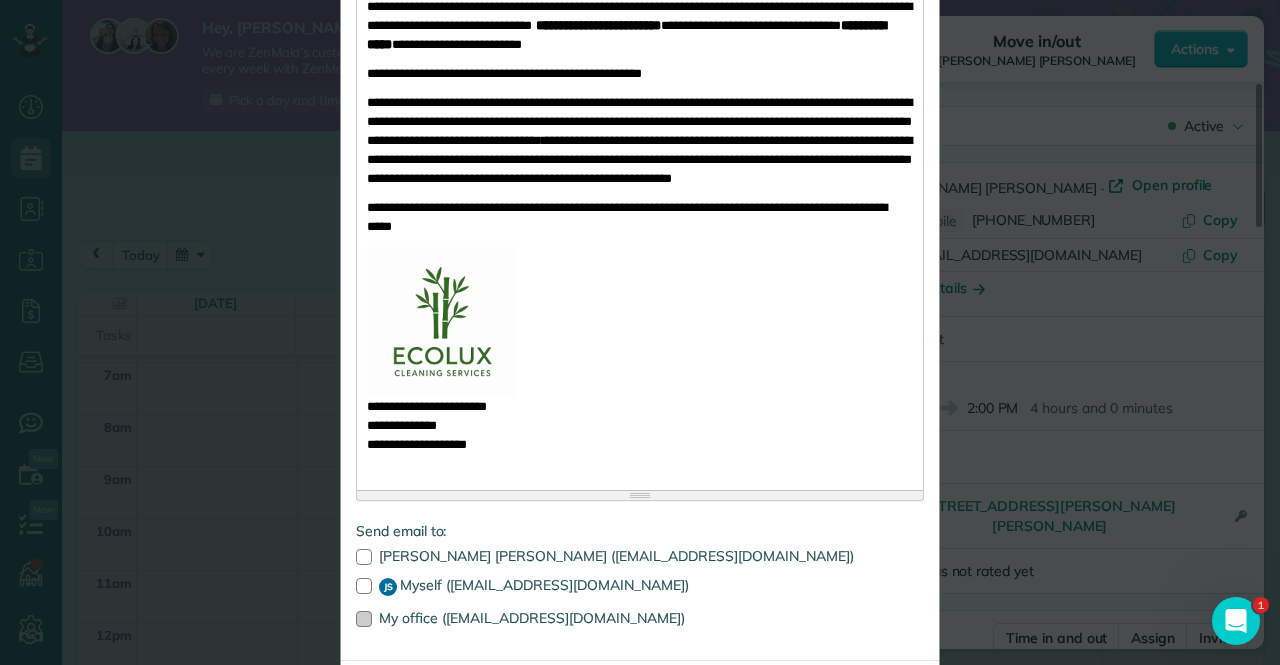 scroll, scrollTop: 336, scrollLeft: 0, axis: vertical 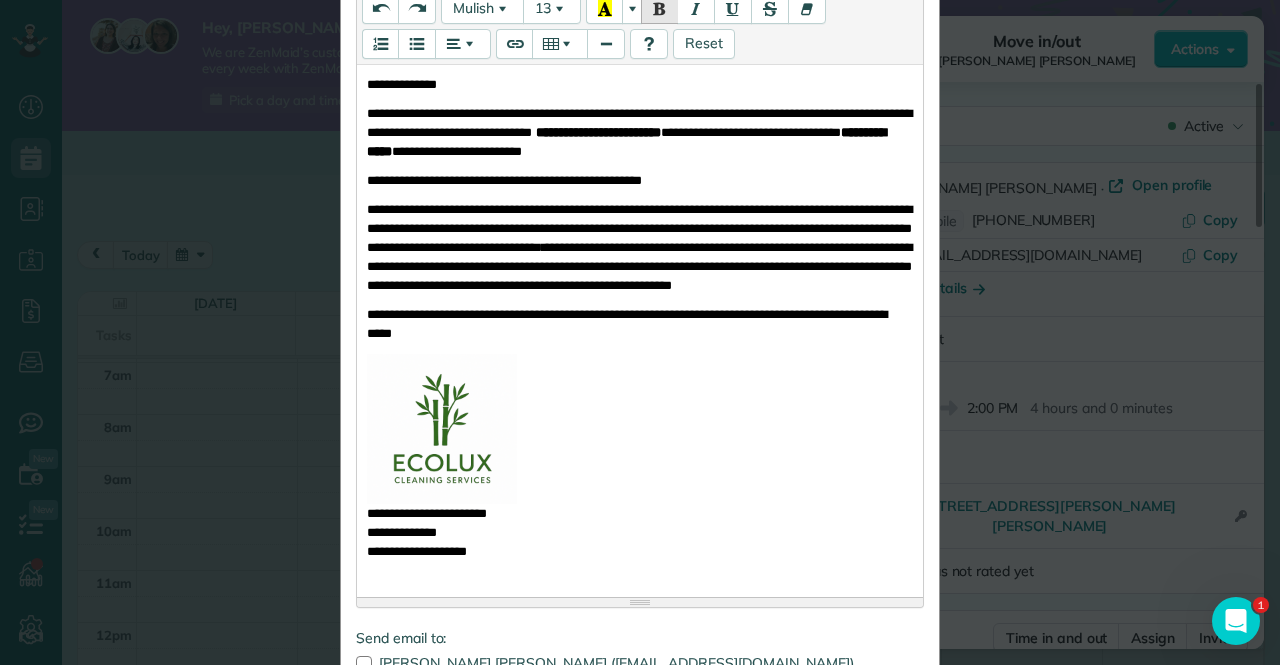 click on "**********" at bounding box center [639, 247] 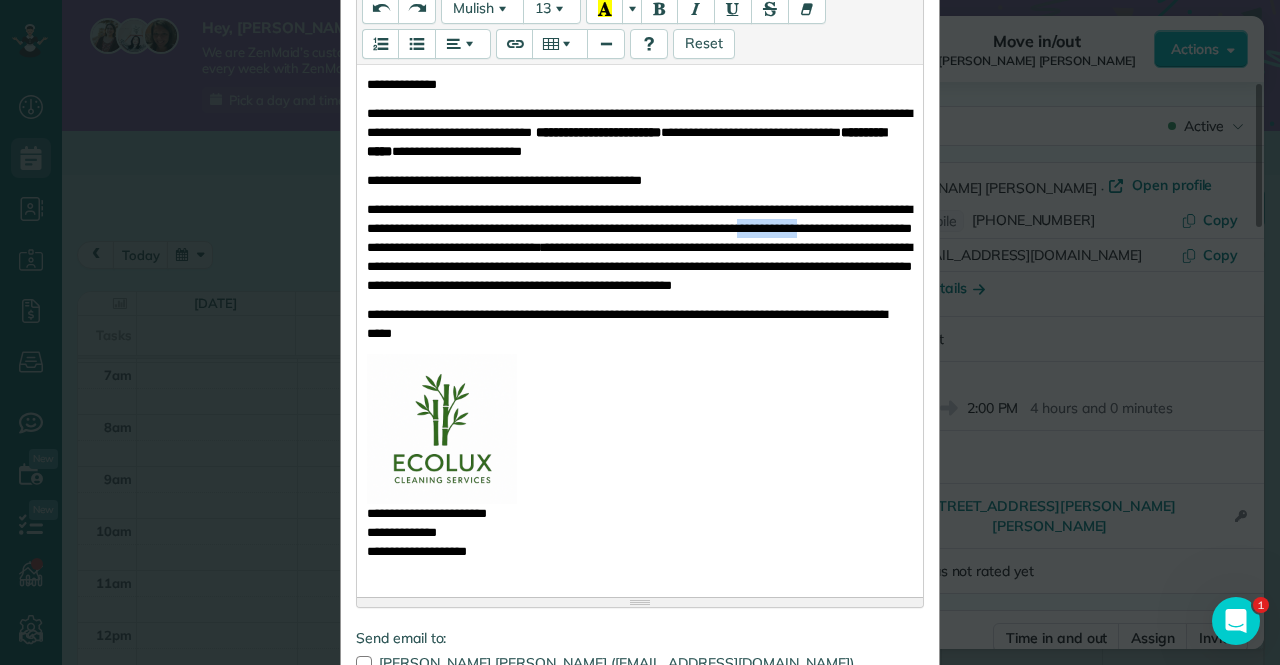drag, startPoint x: 438, startPoint y: 249, endPoint x: 359, endPoint y: 251, distance: 79.025314 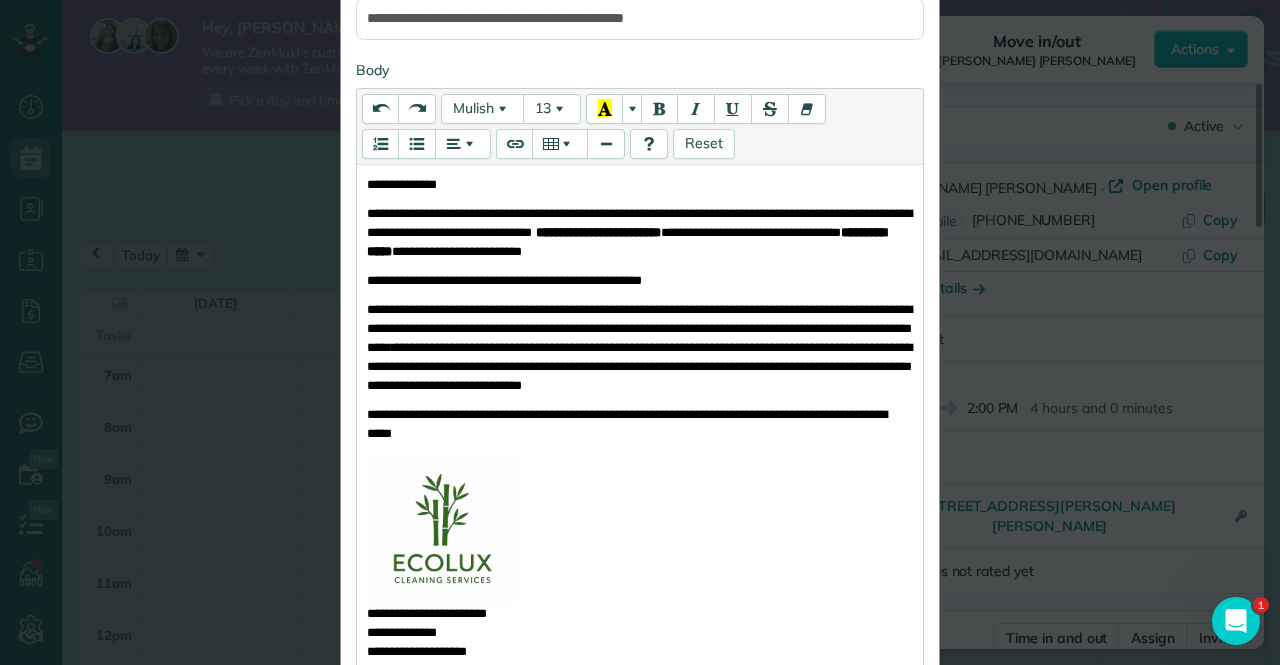 scroll, scrollTop: 536, scrollLeft: 0, axis: vertical 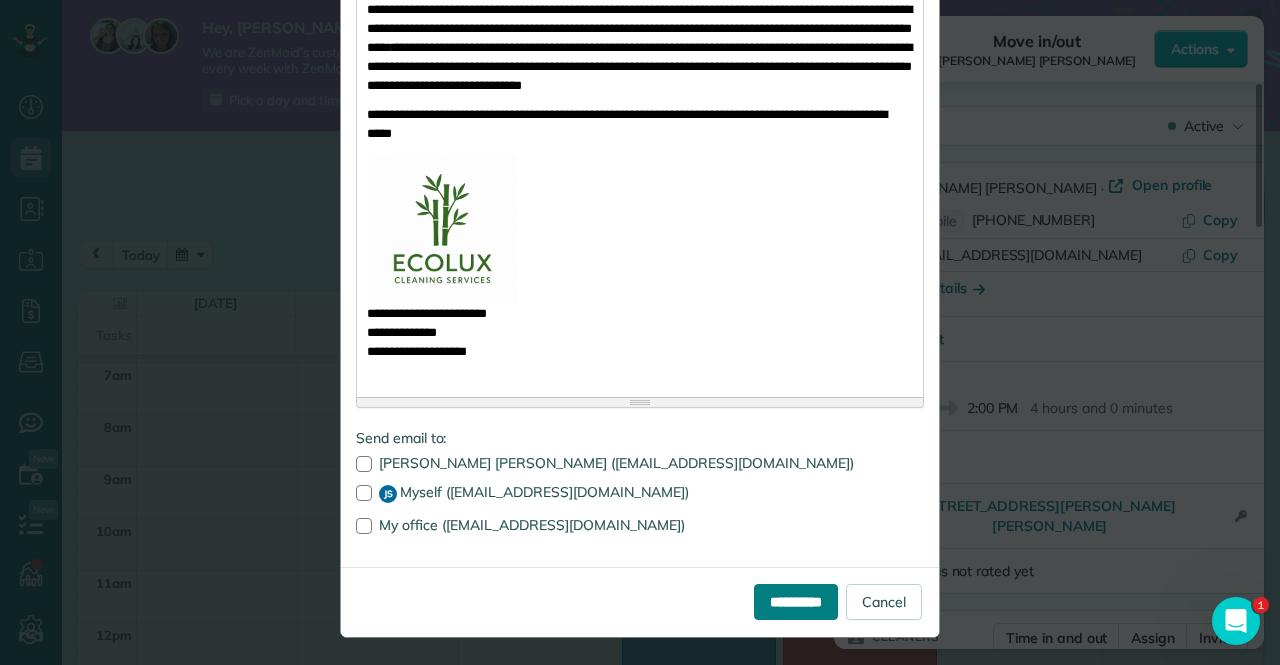 click on "**********" at bounding box center [796, 602] 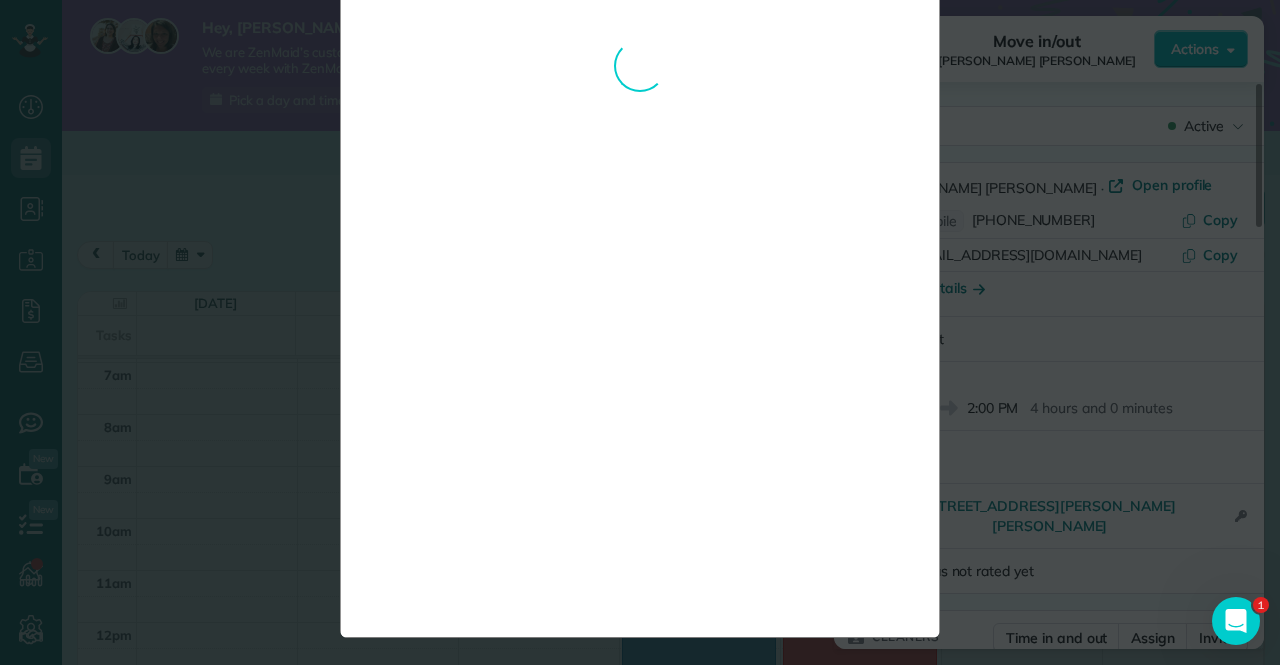 scroll, scrollTop: 0, scrollLeft: 0, axis: both 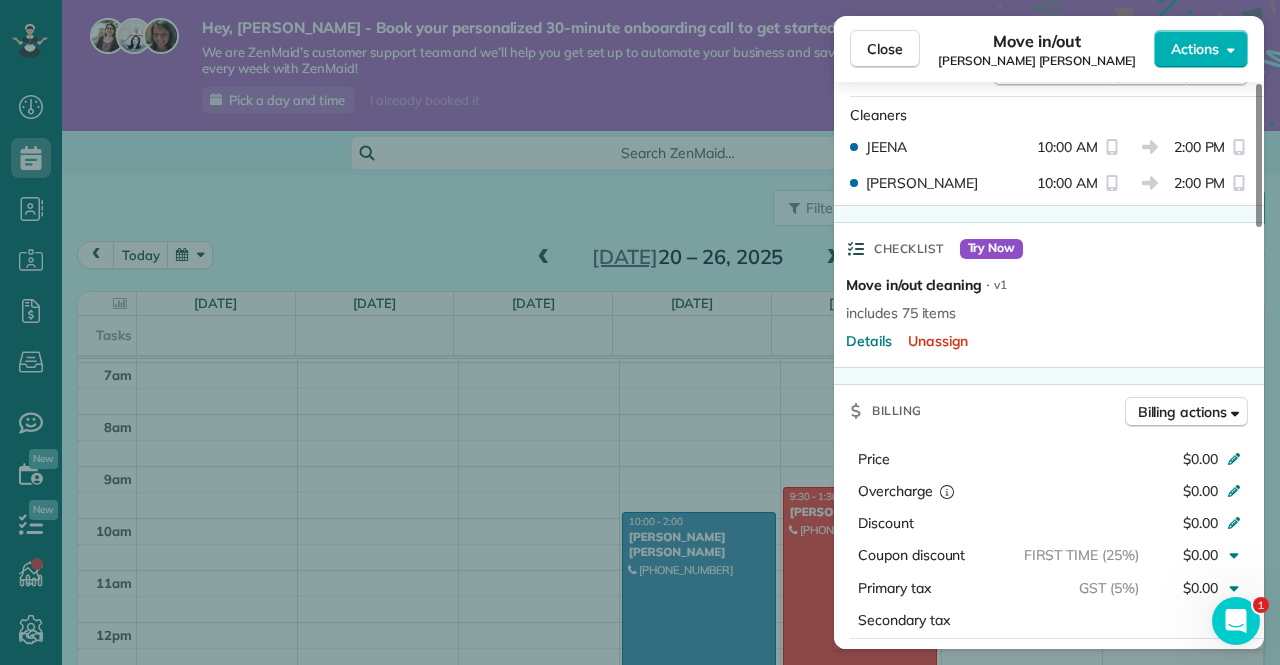 click on "Close Move in/out Jeong Sook Yang Actions Status Active Jeong Sook Yang · Open profile Mobile (778) 994-9264 Copy d.jo.yang@gmail.com Copy View Details Move in/out Wednesday, July 23, 2025 10:00 AM 2:00 PM 4 hours and 0 minutes One time 3018 Saint George Street UNIT 211 Port Moody BC V3H 2C2 Open access information Service was not rated yet Cleaners Time in and out Assign Invite Cleaners JEENA   10:00 AM 2:00 PM RUSHMA   10:00 AM 2:00 PM Checklist Try Now Move in/out cleaning  ⋅  v1 includes 75 items Details Unassign Billing Billing actions Price $0.00 Overcharge $0.00 Discount $0.00 Coupon discount FIRST TIME (25%) $0.00 Primary tax GST (5%) $0.00 Secondary tax - Total appointment price $0.00 Tips collected New feature! $0.00 Mark as paid Total including tip $0.00 Get paid online in no-time! Send an invoice and reward your cleaners with tips Charge customer credit card Appointment custom fields Reason for Skip - Hidden from cleaners Pay Method - Hidden from cleaners Work items   (+$300.00) Refrigerator" at bounding box center [640, 332] 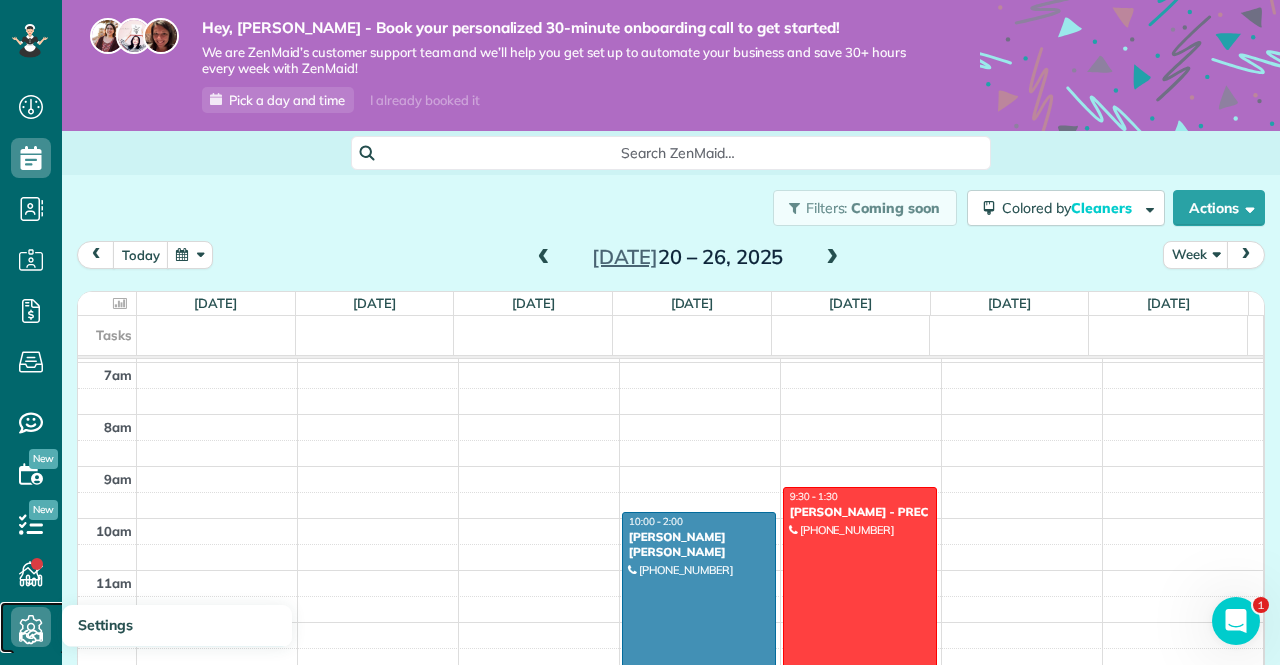click 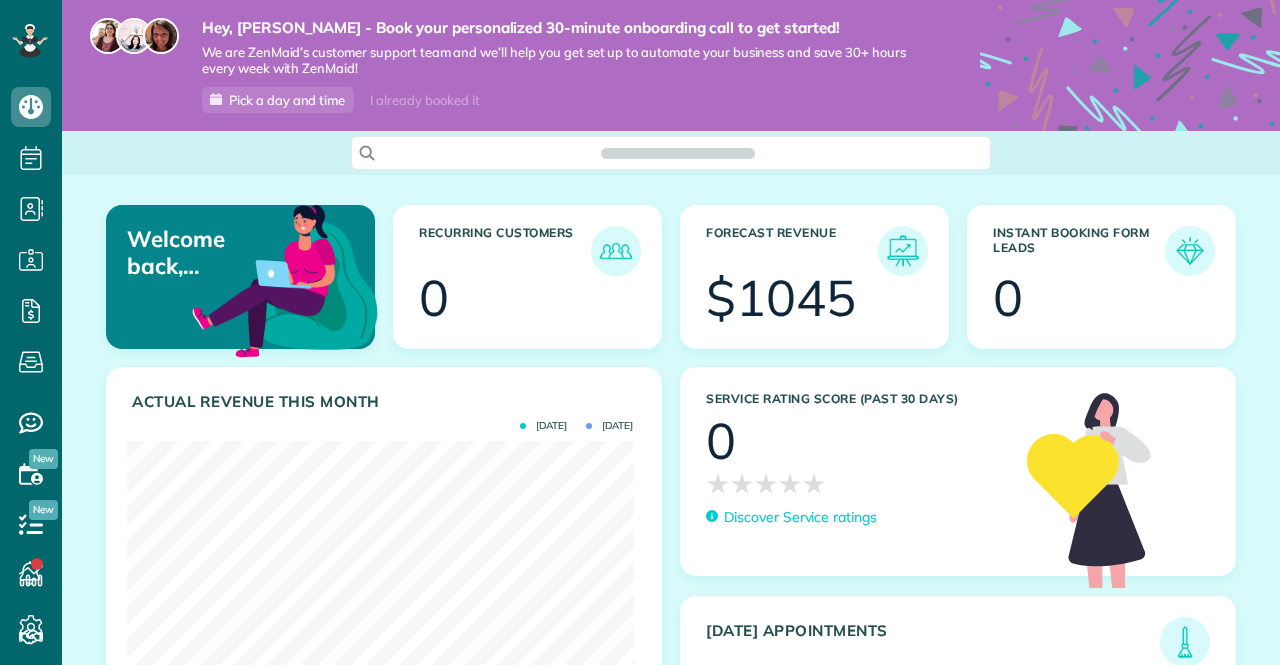 scroll, scrollTop: 0, scrollLeft: 0, axis: both 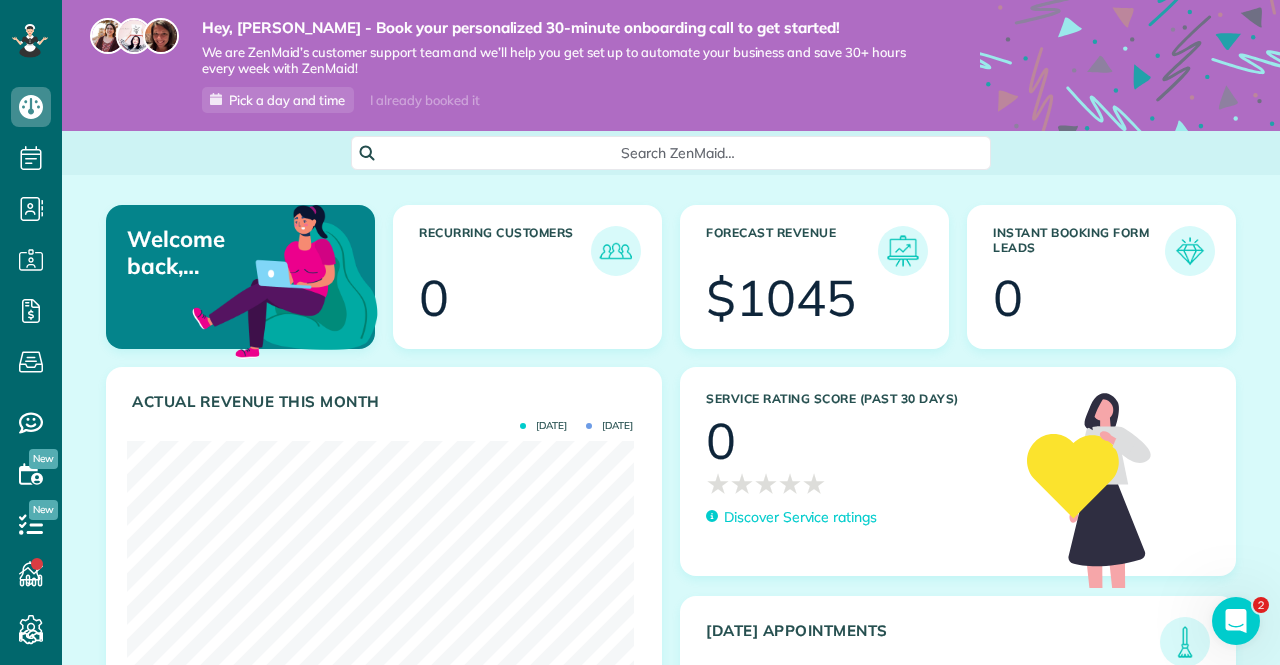click 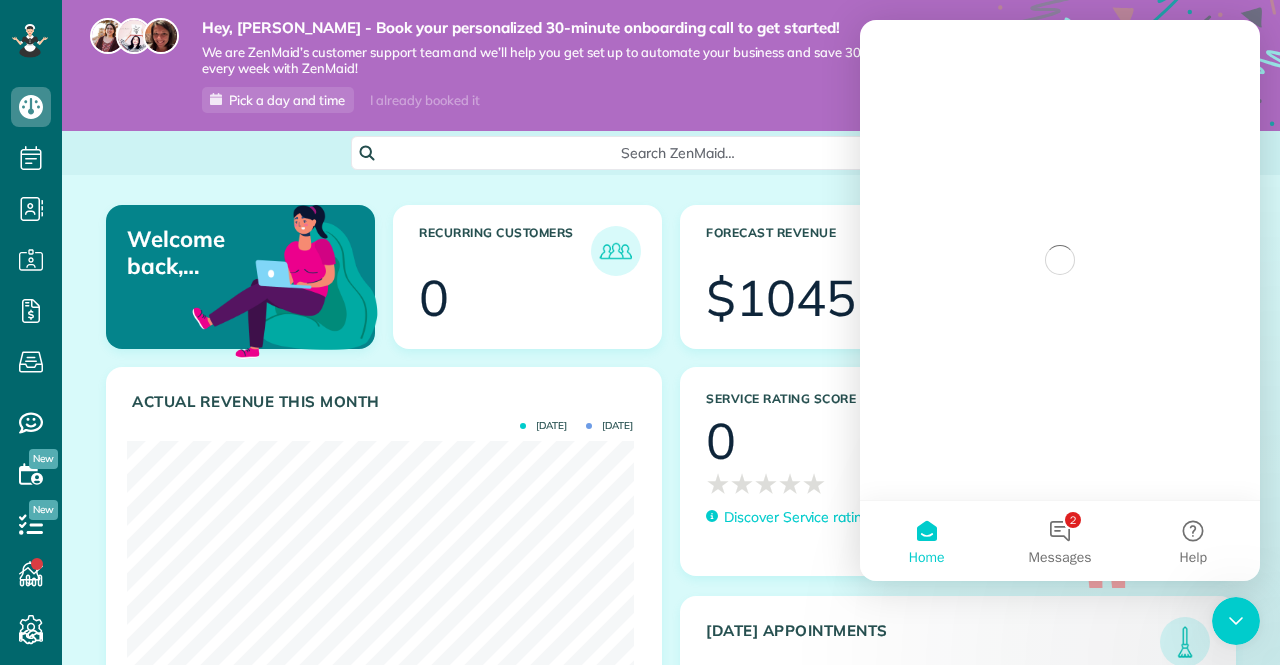 scroll, scrollTop: 0, scrollLeft: 0, axis: both 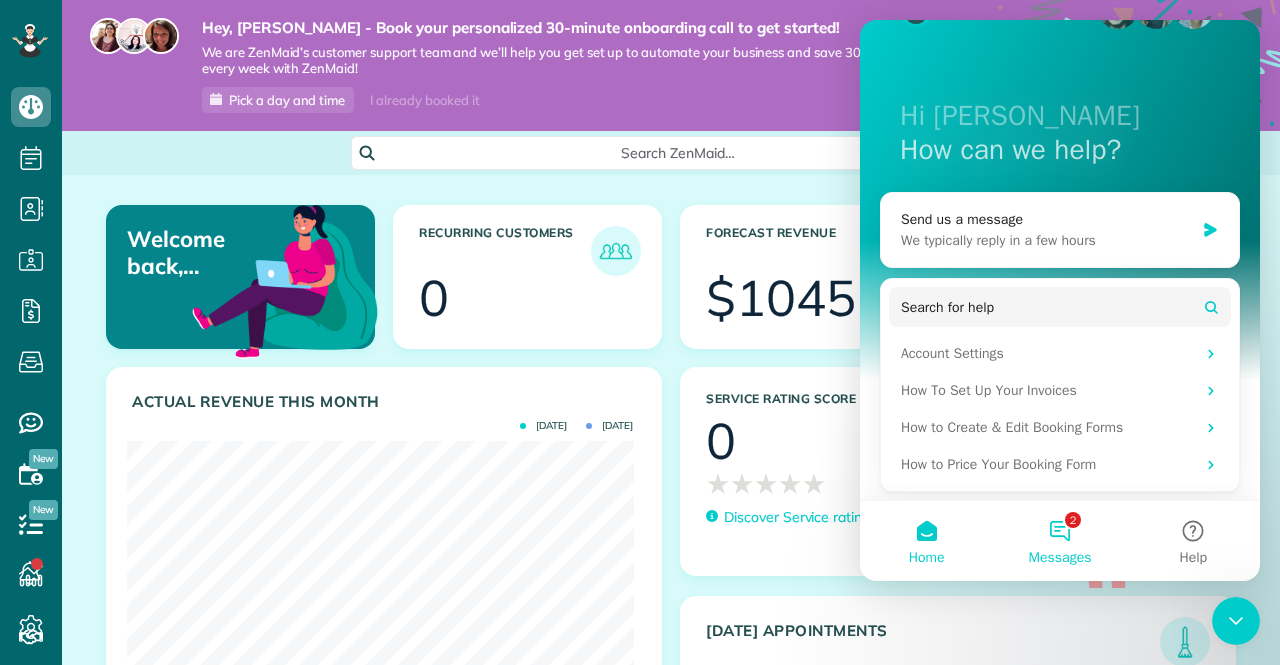 click on "2 Messages" at bounding box center (1059, 541) 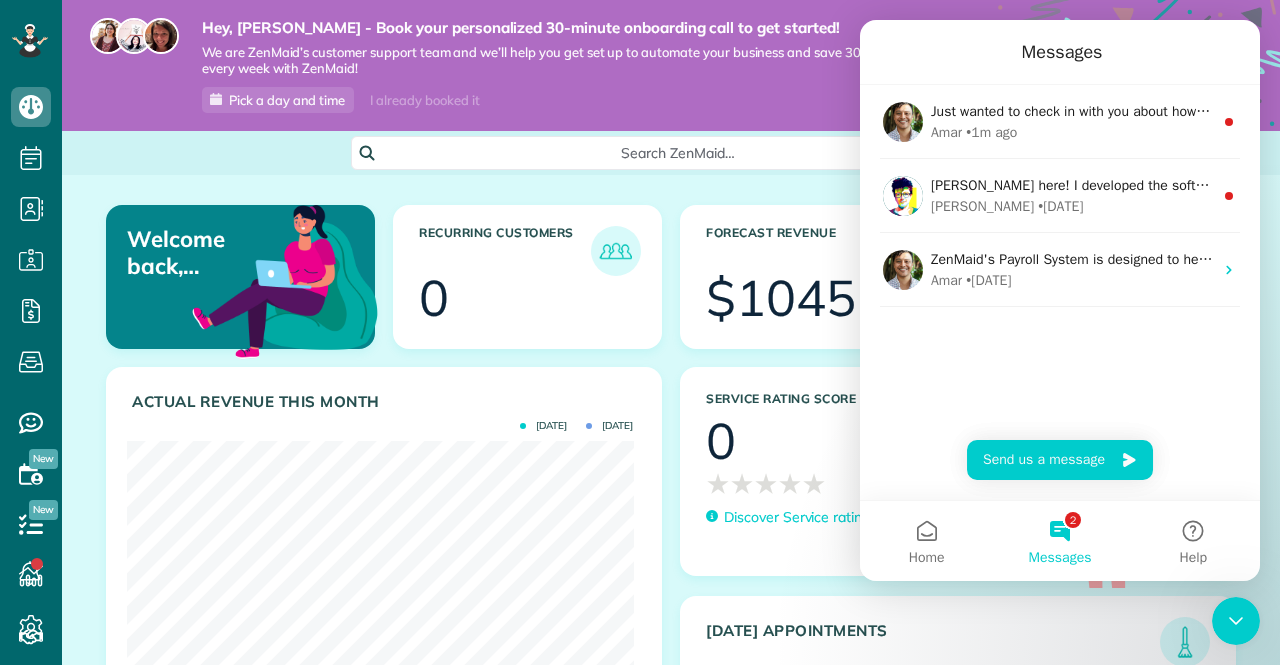 drag, startPoint x: 904, startPoint y: 54, endPoint x: 1588, endPoint y: 189, distance: 697.19507 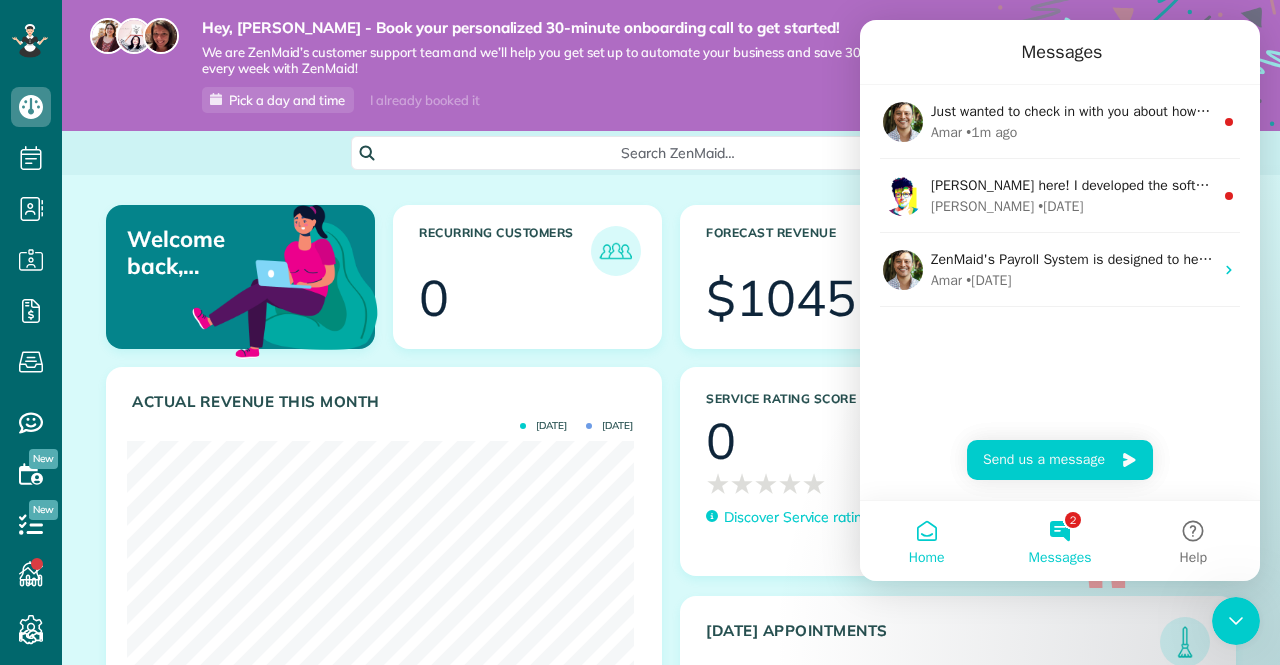click on "Home" at bounding box center (926, 541) 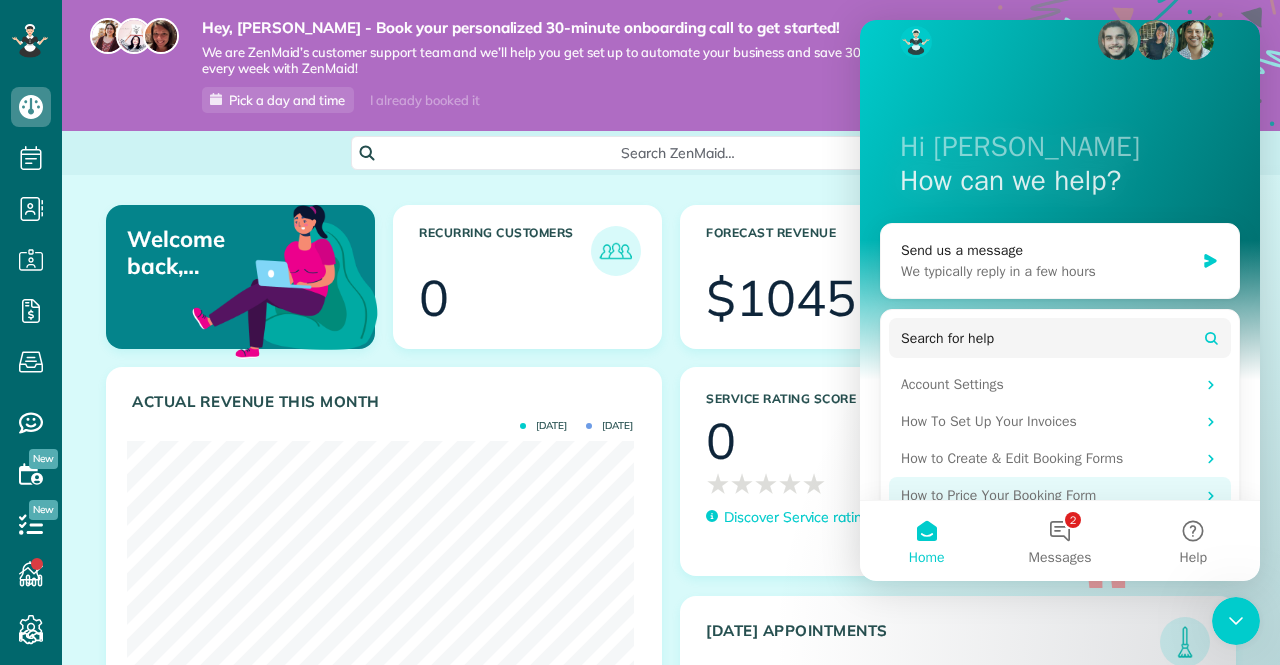 scroll, scrollTop: 63, scrollLeft: 0, axis: vertical 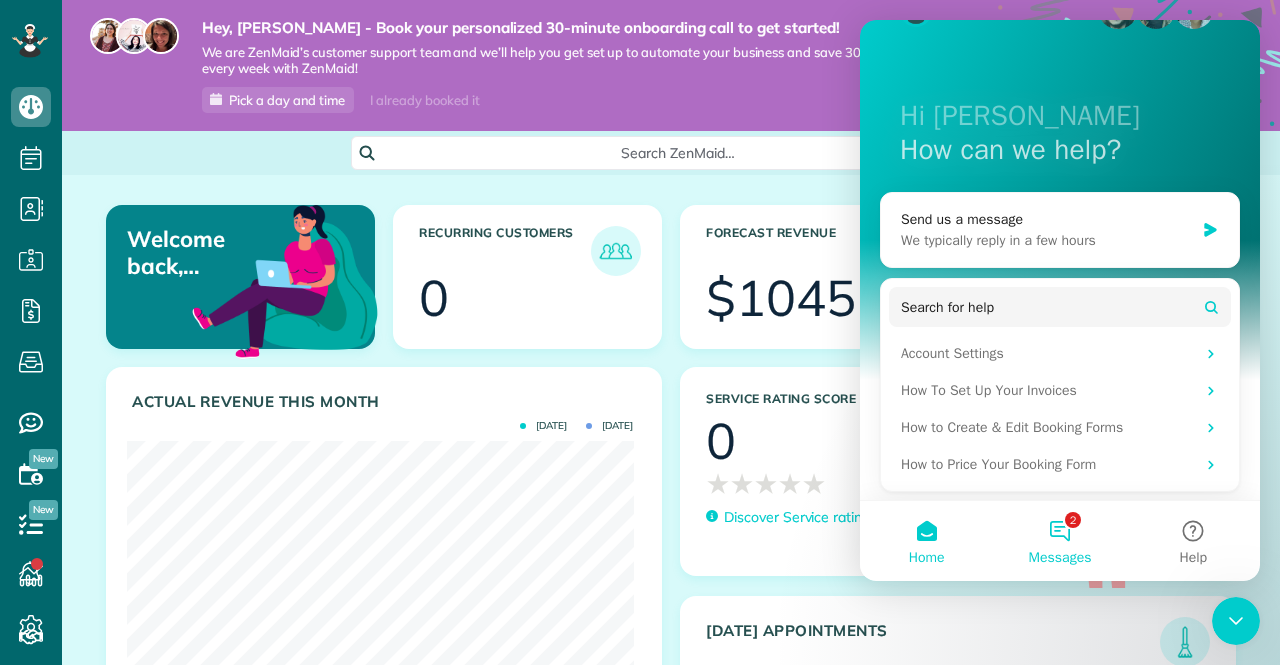 click on "Messages" at bounding box center (1060, 558) 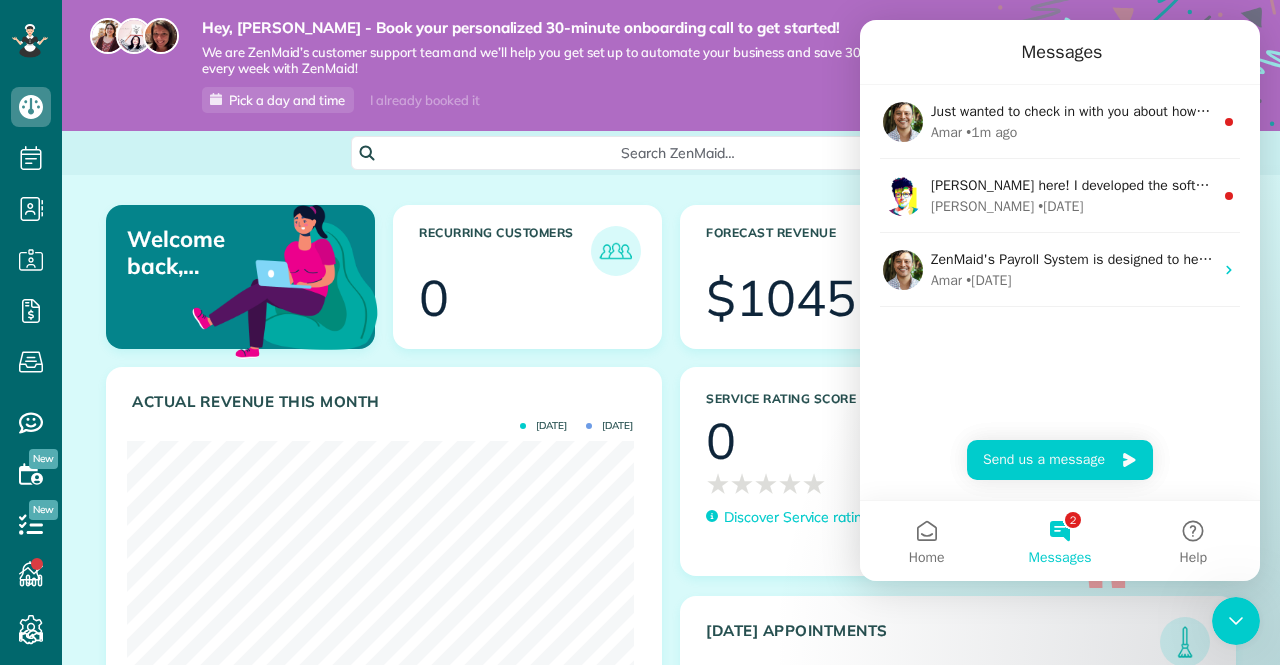 click on "Messages" at bounding box center (1060, 558) 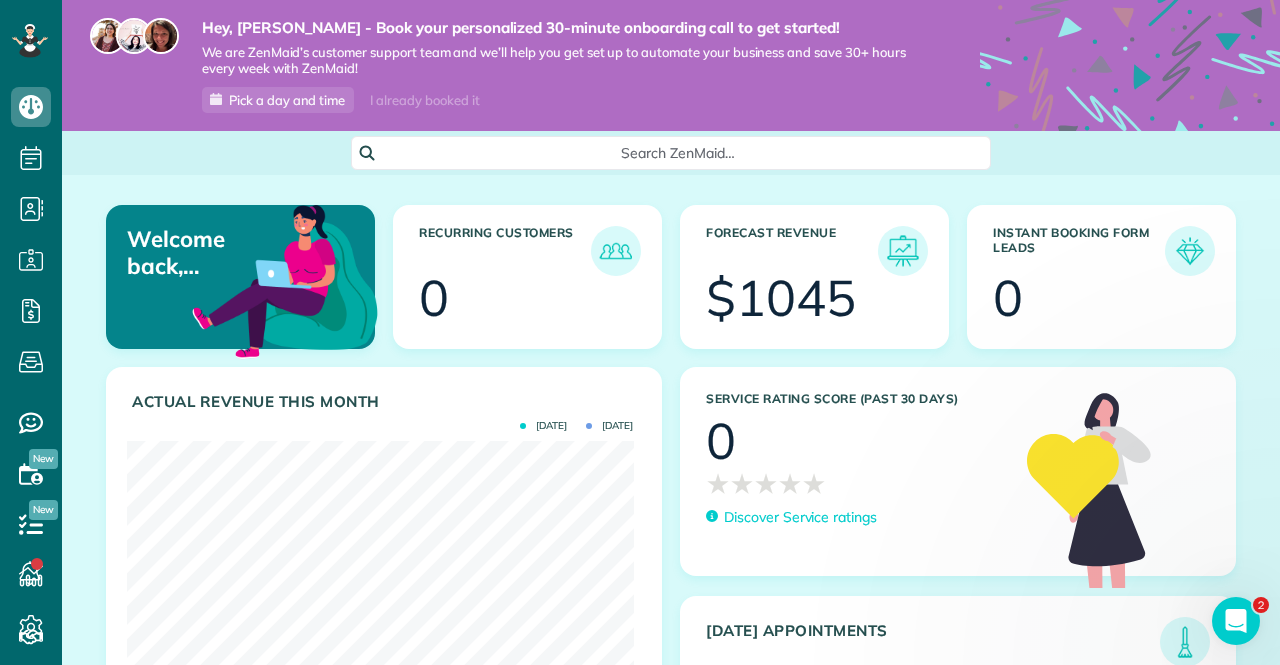 scroll, scrollTop: 0, scrollLeft: 0, axis: both 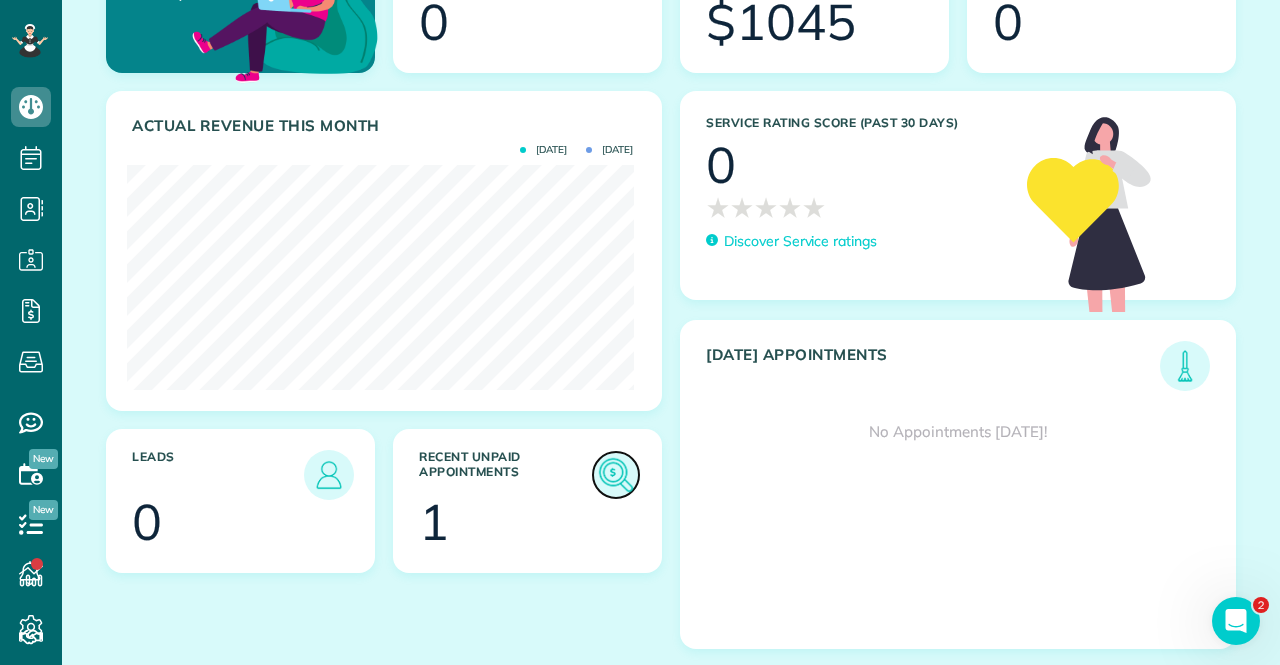 click at bounding box center [616, 475] 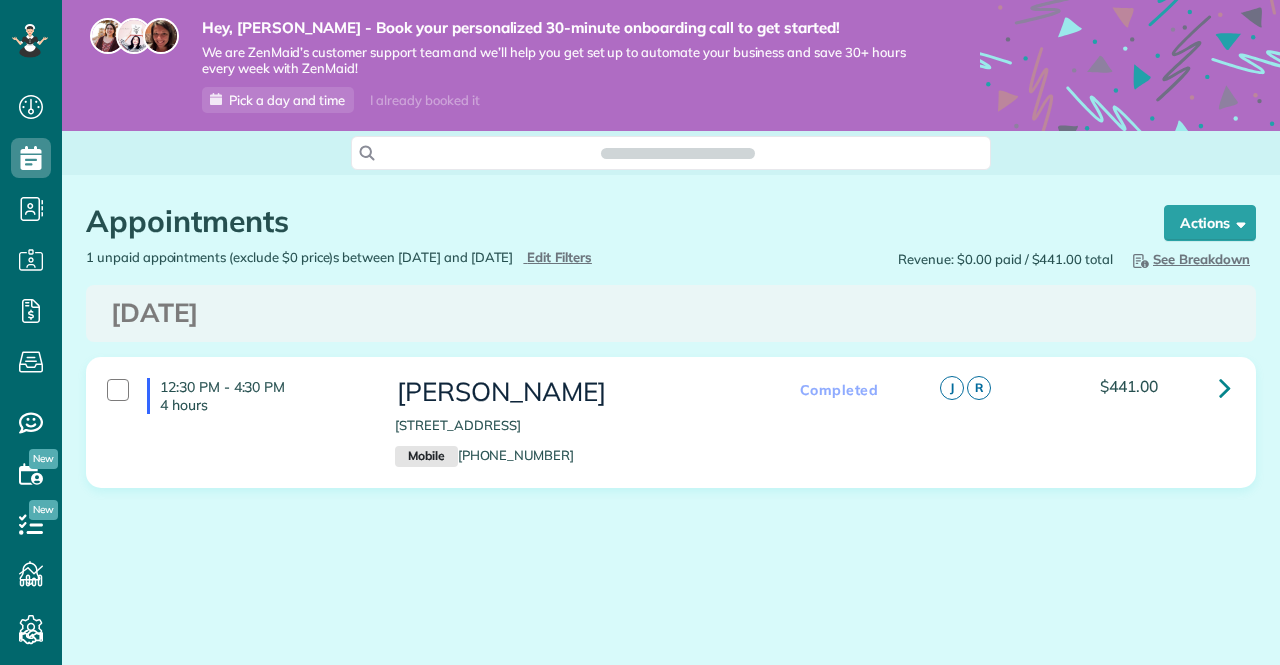 scroll, scrollTop: 0, scrollLeft: 0, axis: both 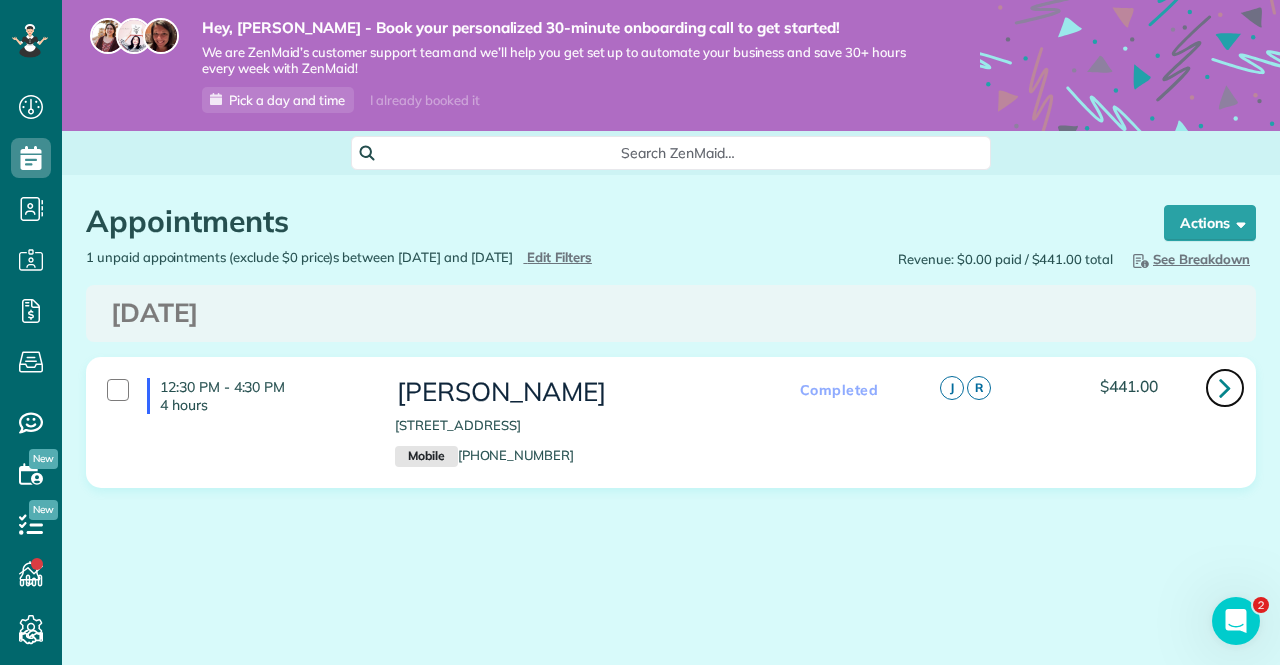 click at bounding box center [1225, 387] 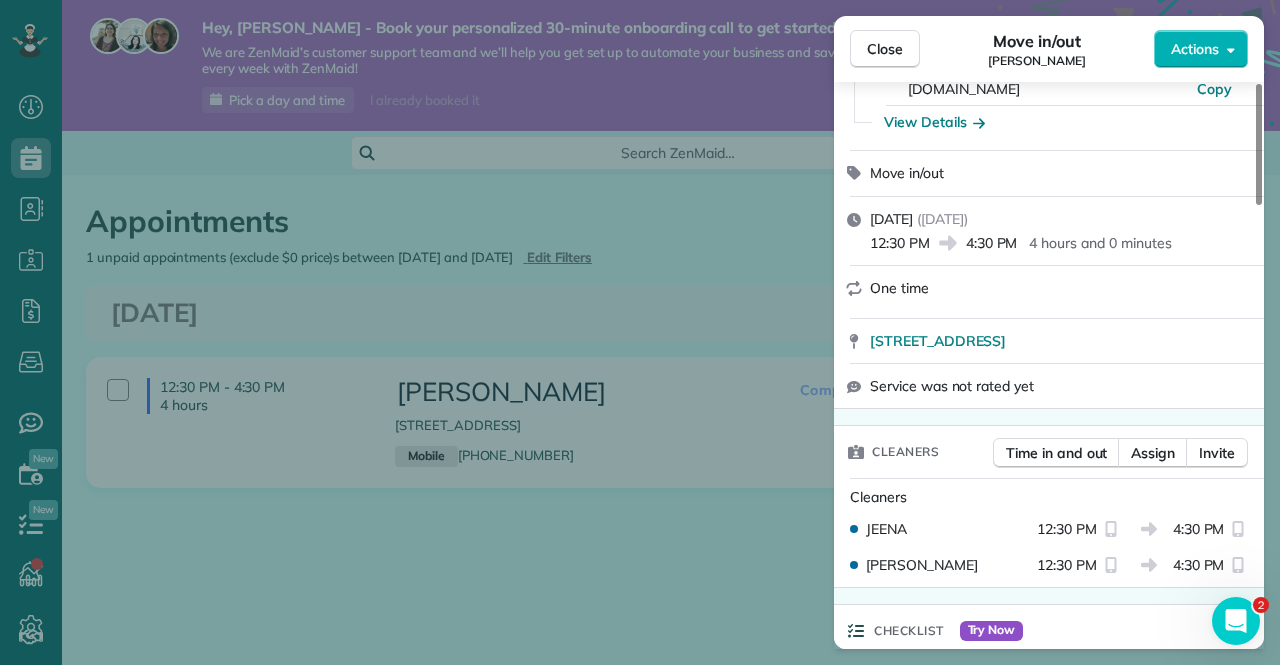 scroll, scrollTop: 0, scrollLeft: 0, axis: both 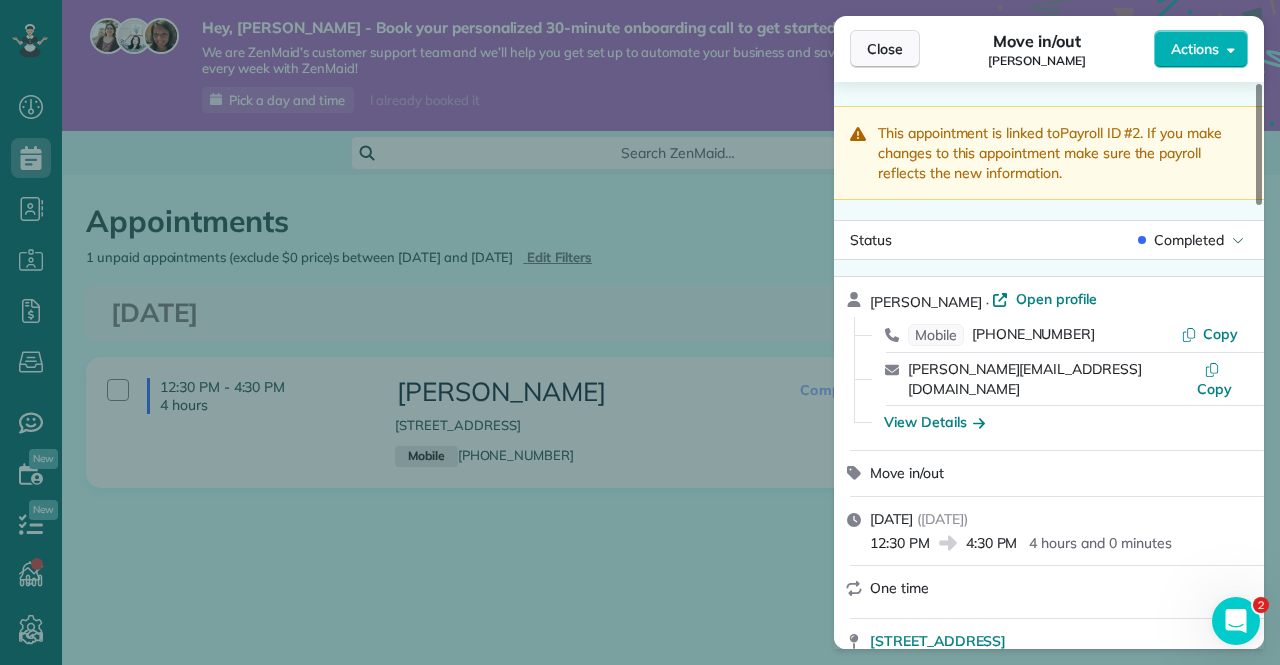 click on "Close" at bounding box center [885, 49] 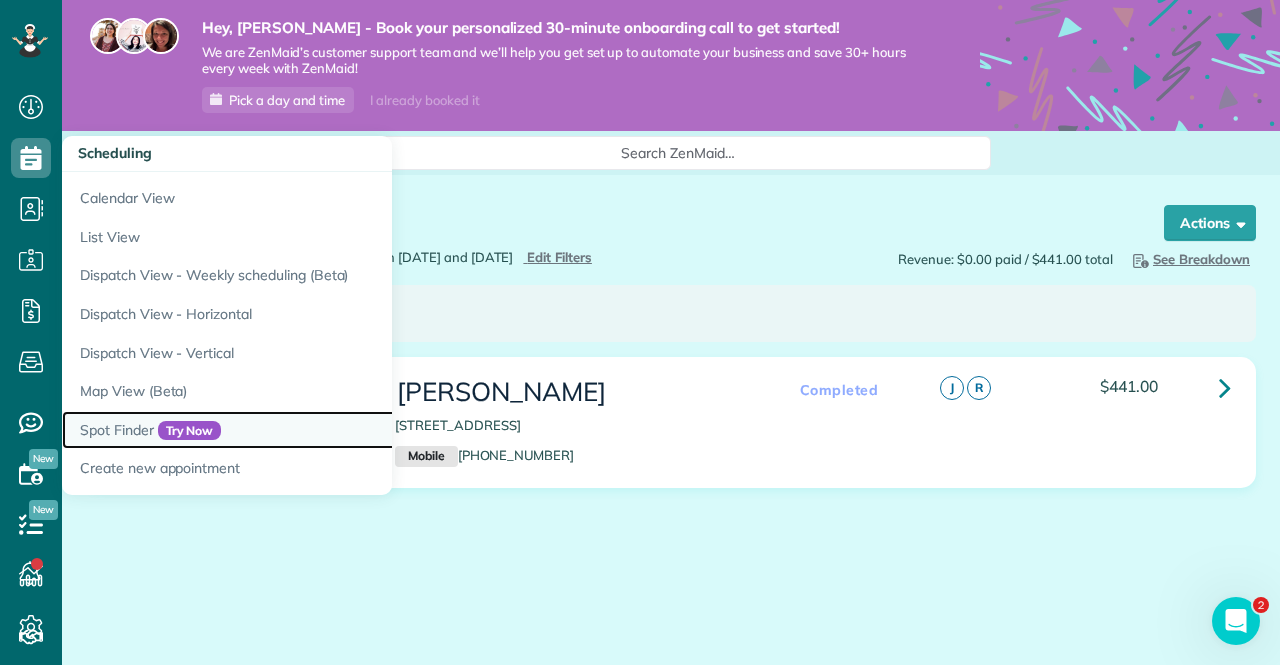 click on "Spot Finder
Try Now" at bounding box center [312, 430] 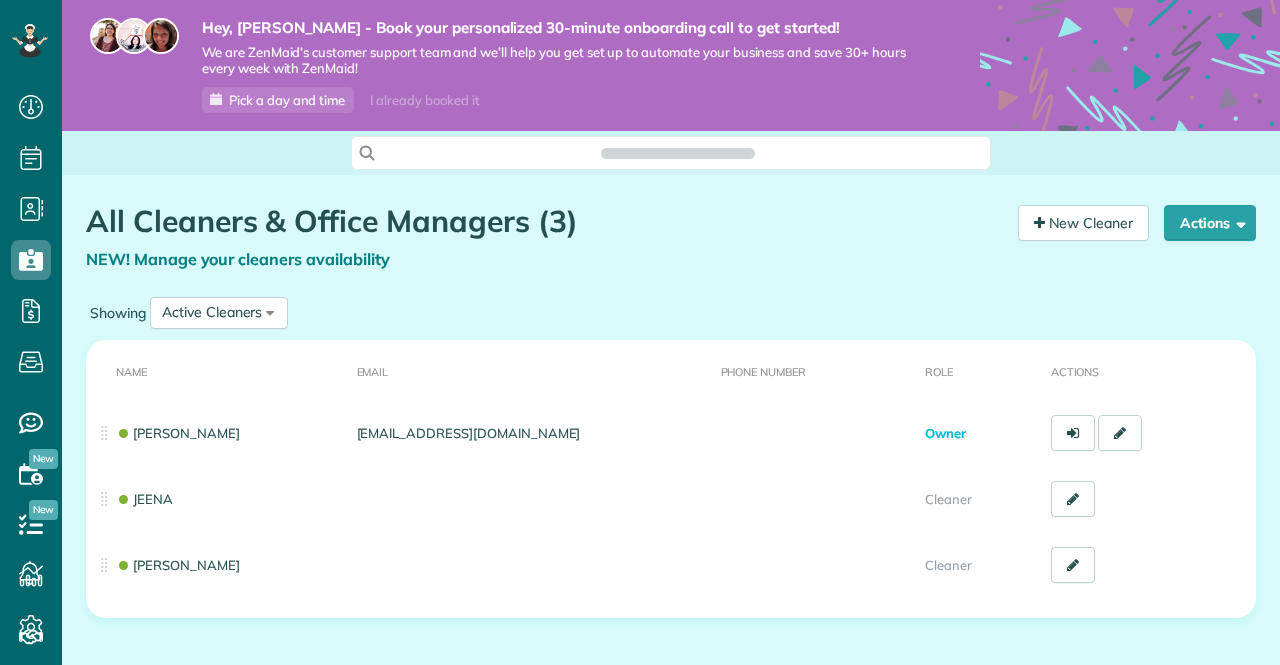 scroll, scrollTop: 0, scrollLeft: 0, axis: both 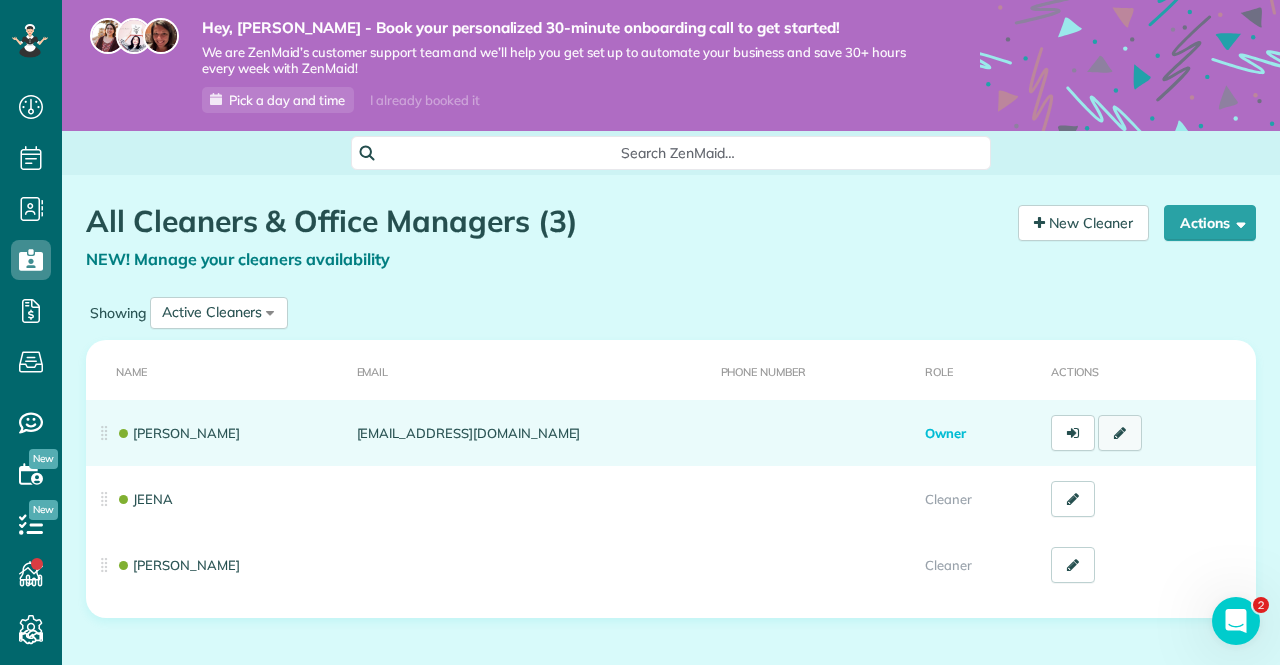 click at bounding box center [1120, 433] 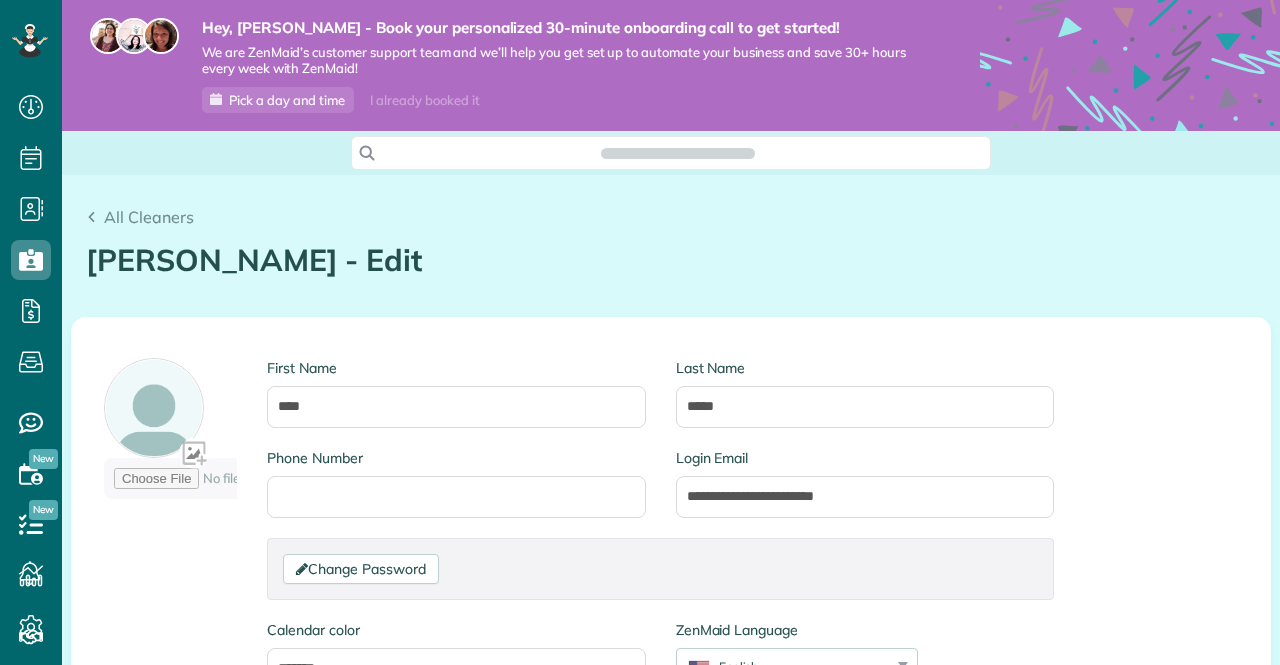 scroll, scrollTop: 0, scrollLeft: 0, axis: both 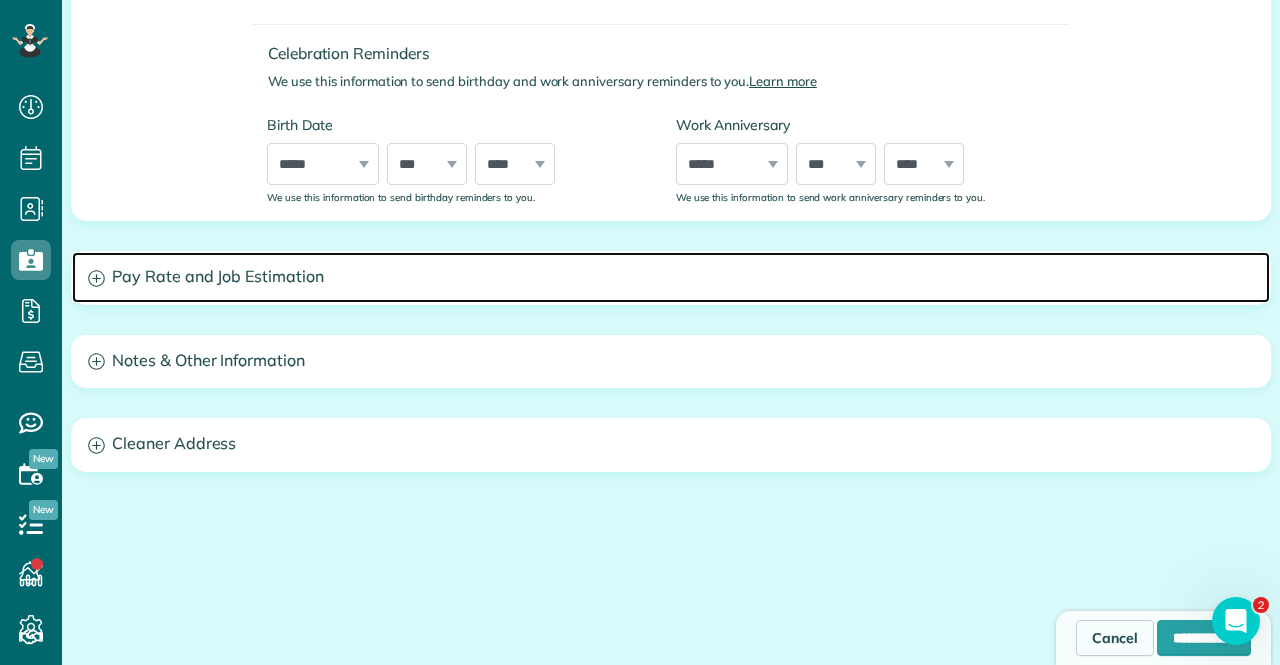 click 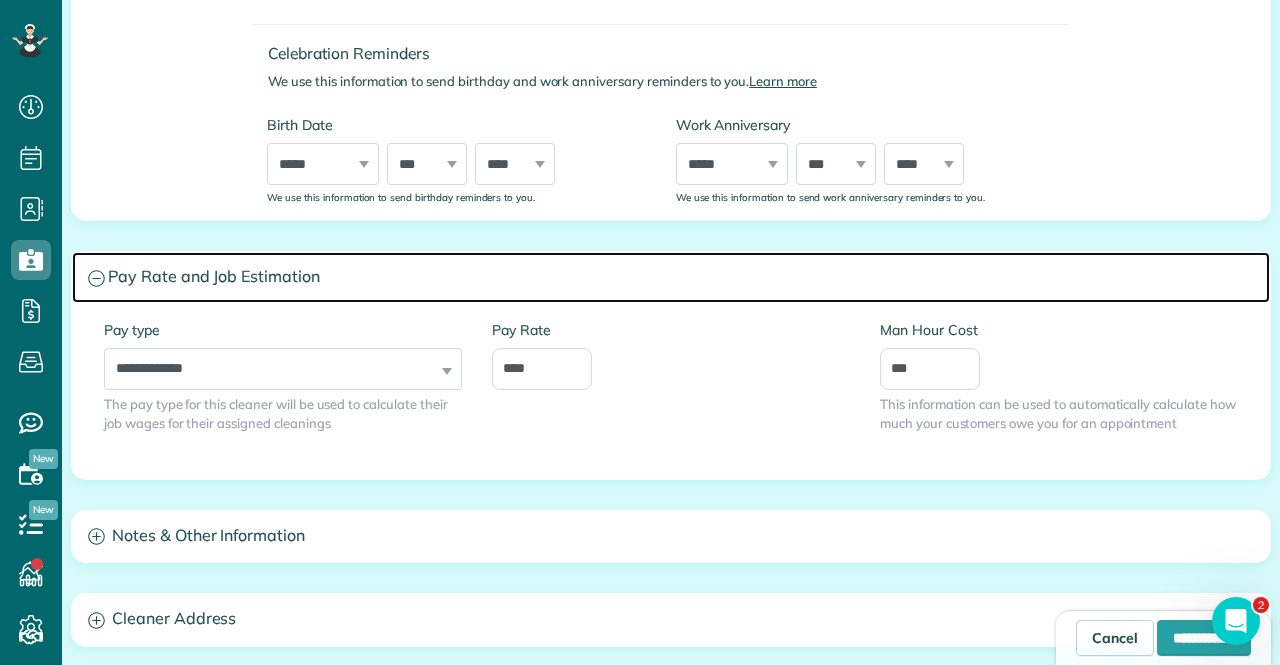 click 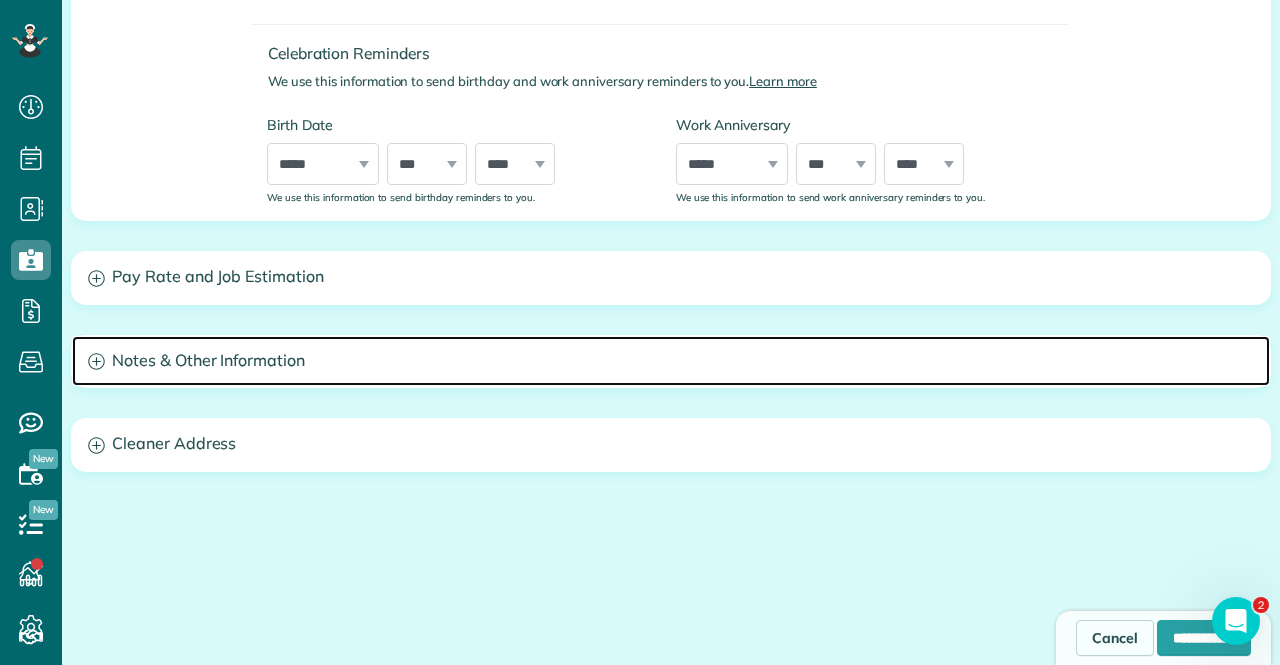 click 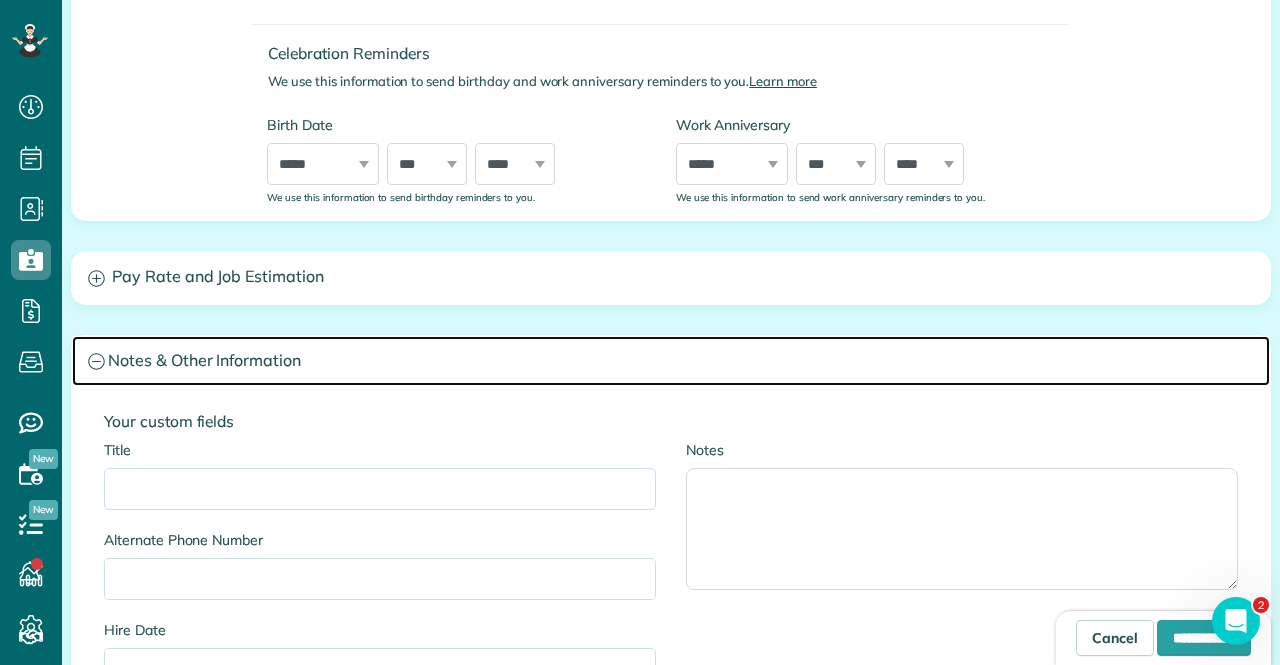 click 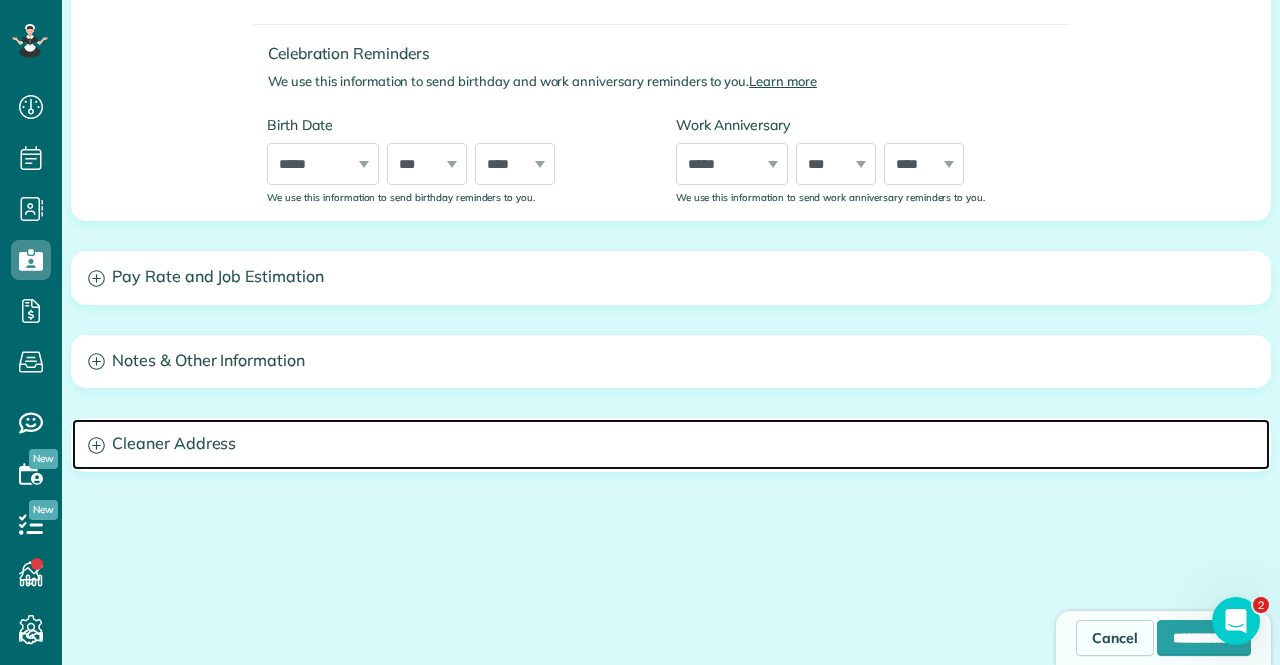 click 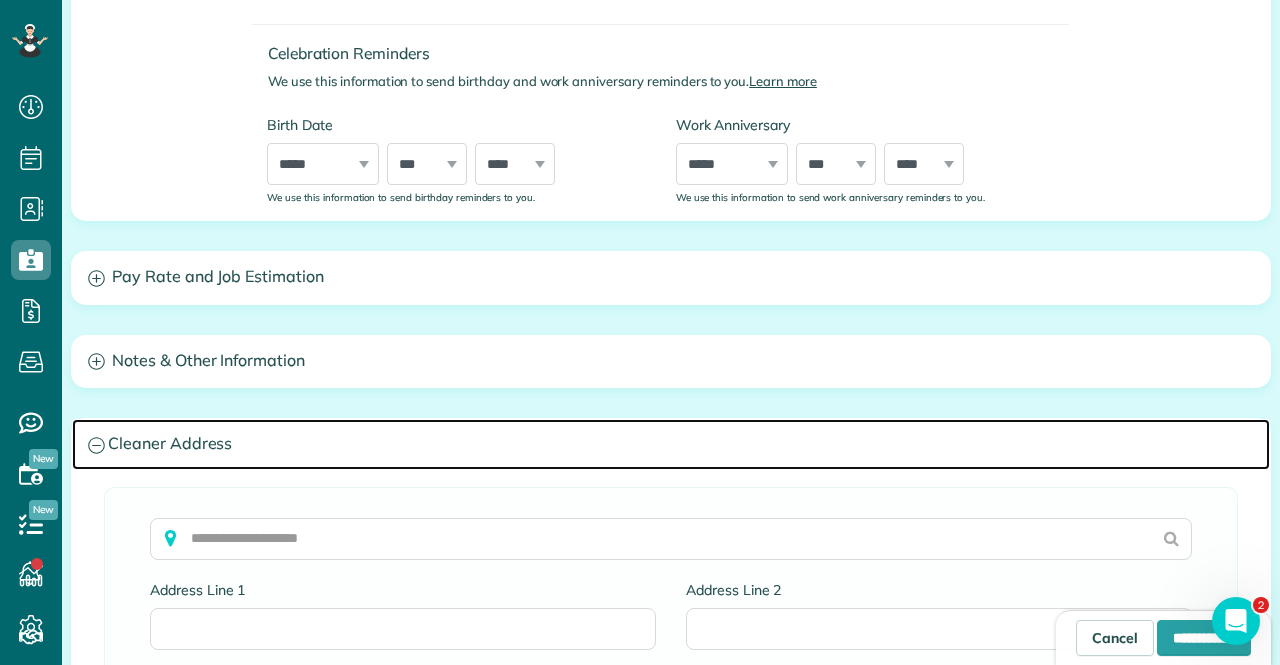 click 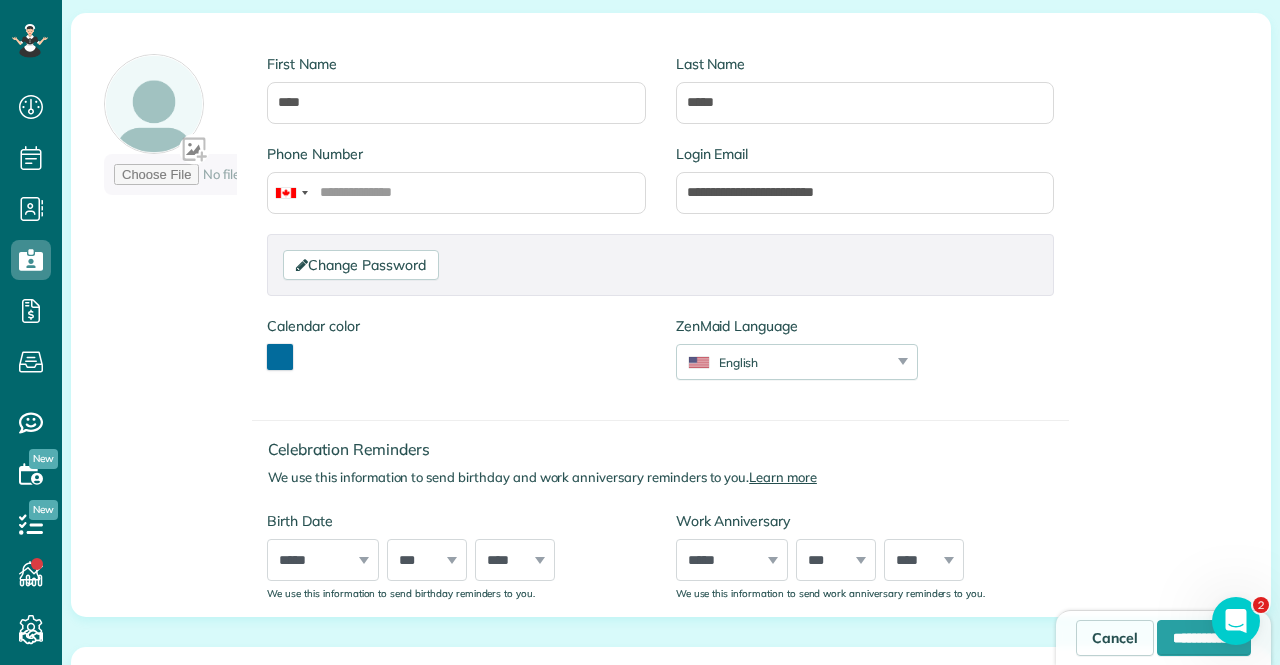 scroll, scrollTop: 100, scrollLeft: 0, axis: vertical 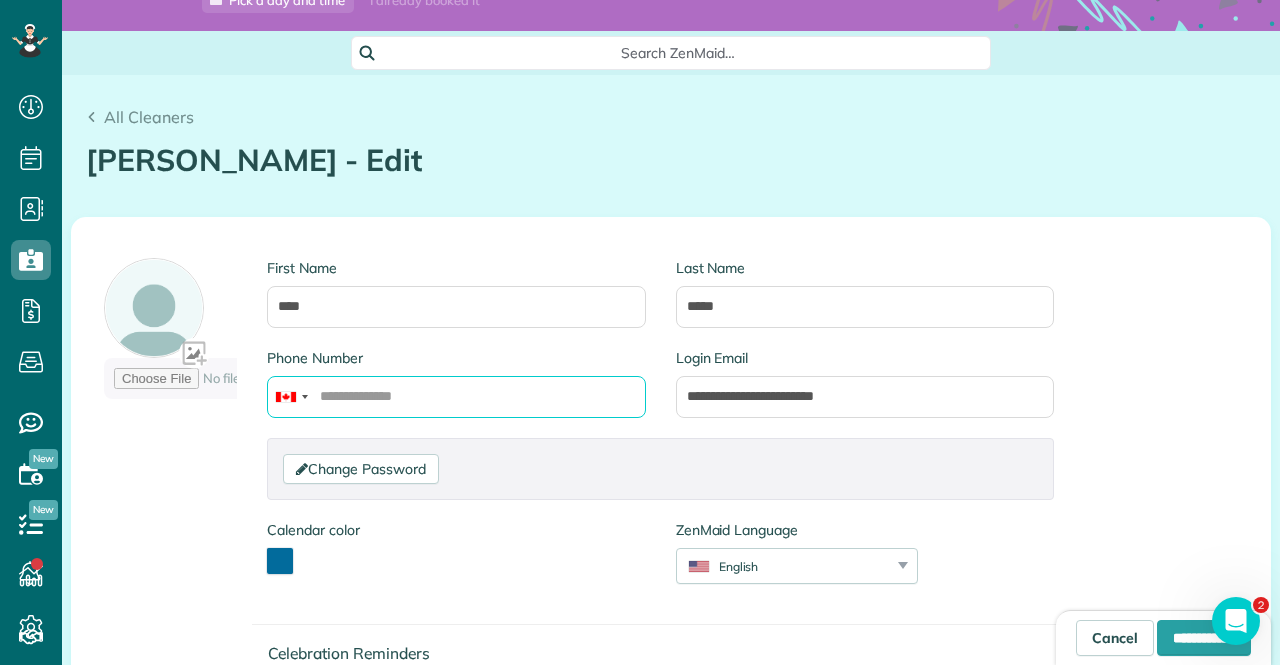 click on "Phone Number" at bounding box center (456, 397) 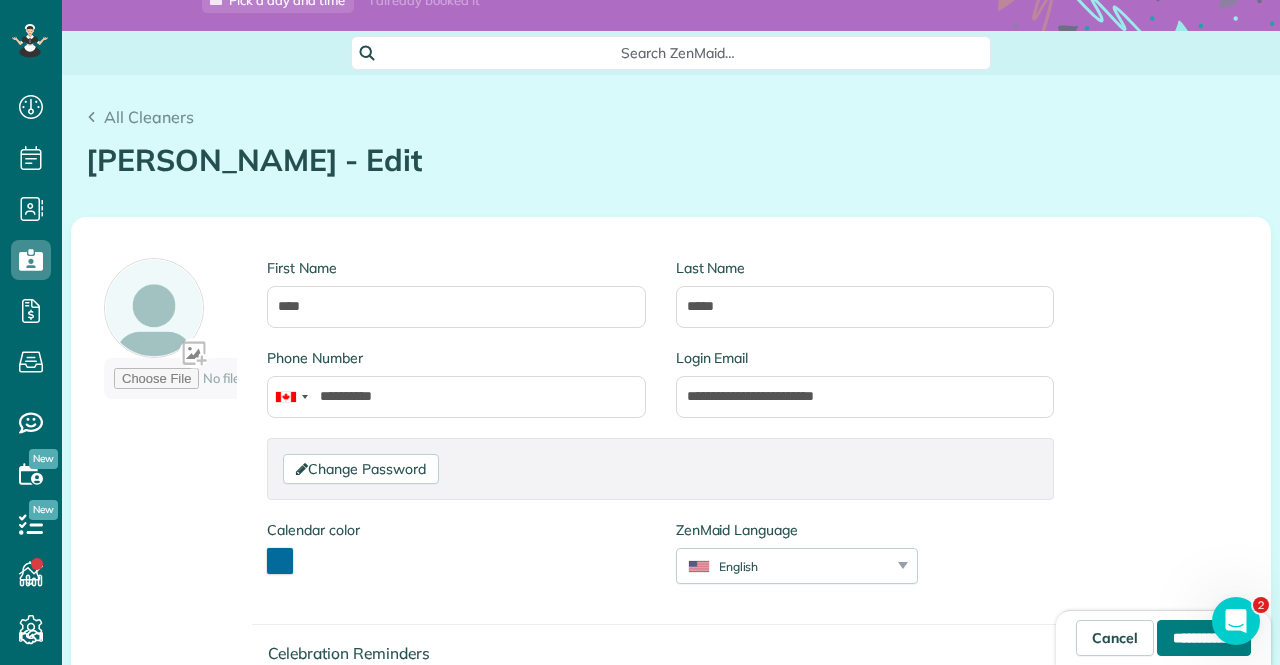 click on "**********" at bounding box center [1204, 638] 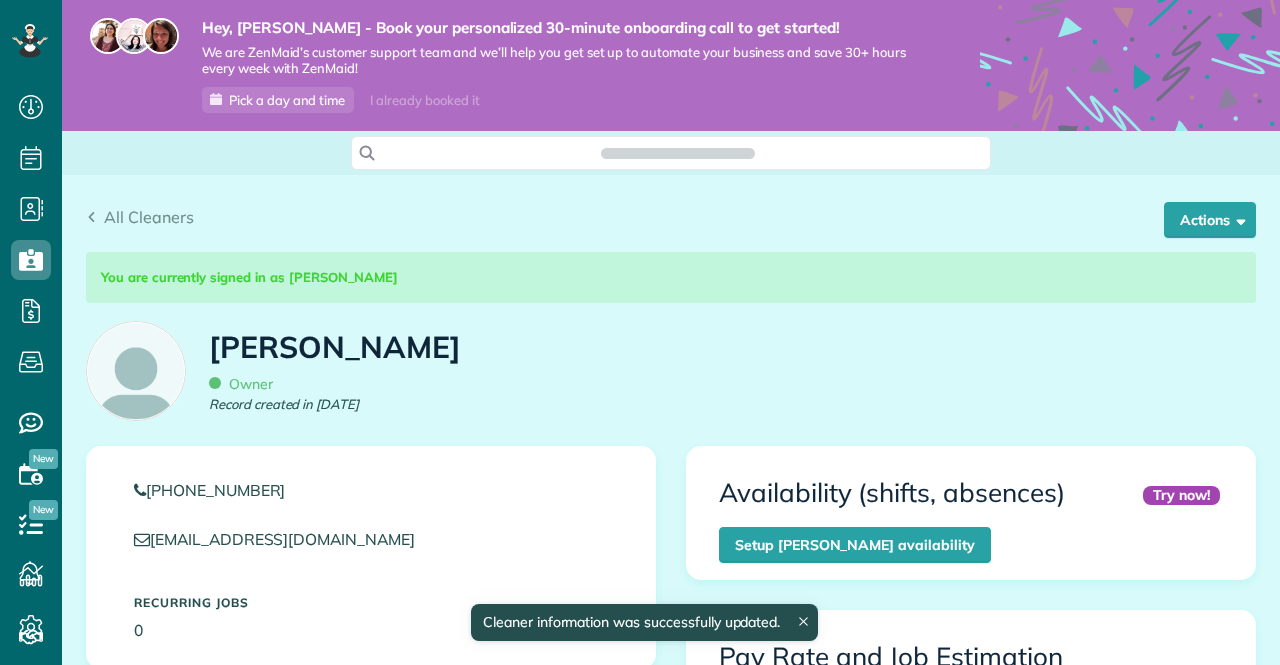 scroll, scrollTop: 0, scrollLeft: 0, axis: both 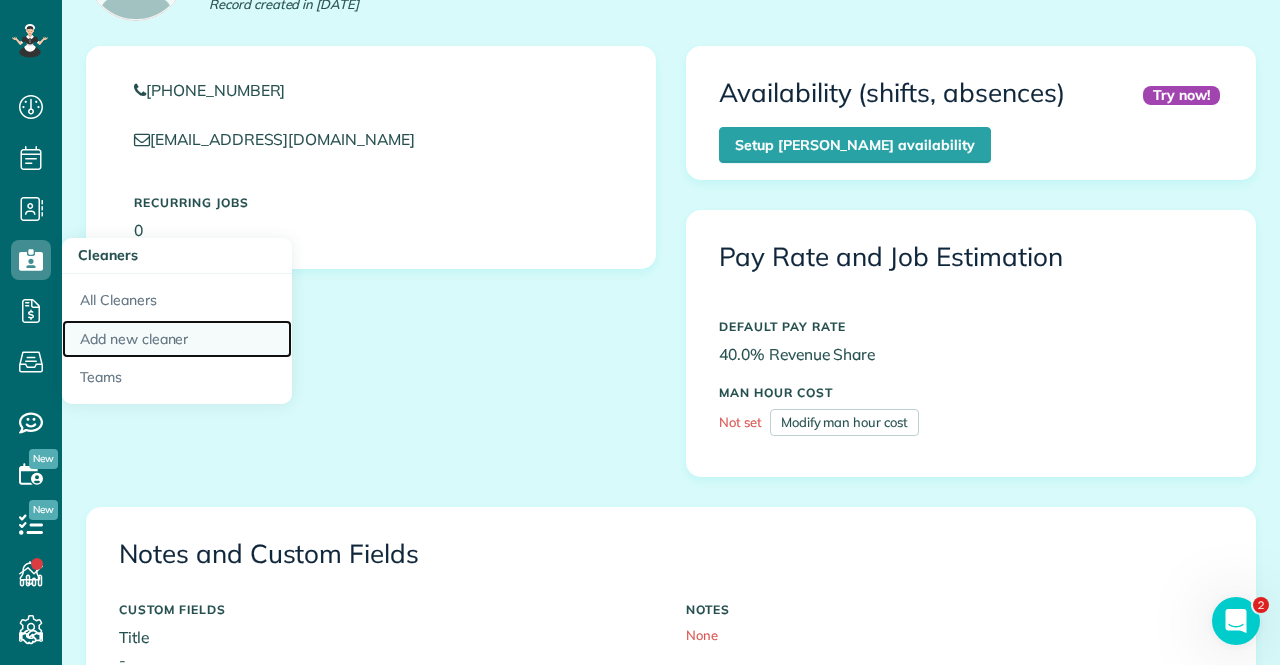 click on "Add new cleaner" at bounding box center (177, 339) 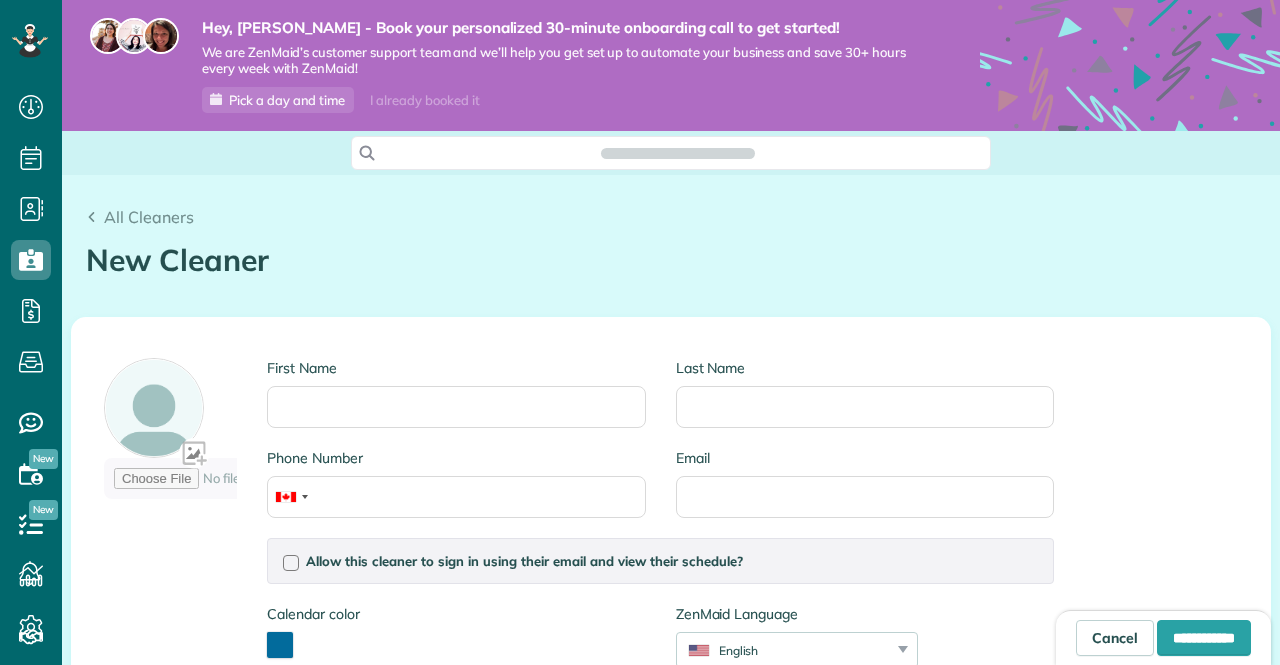 scroll, scrollTop: 0, scrollLeft: 0, axis: both 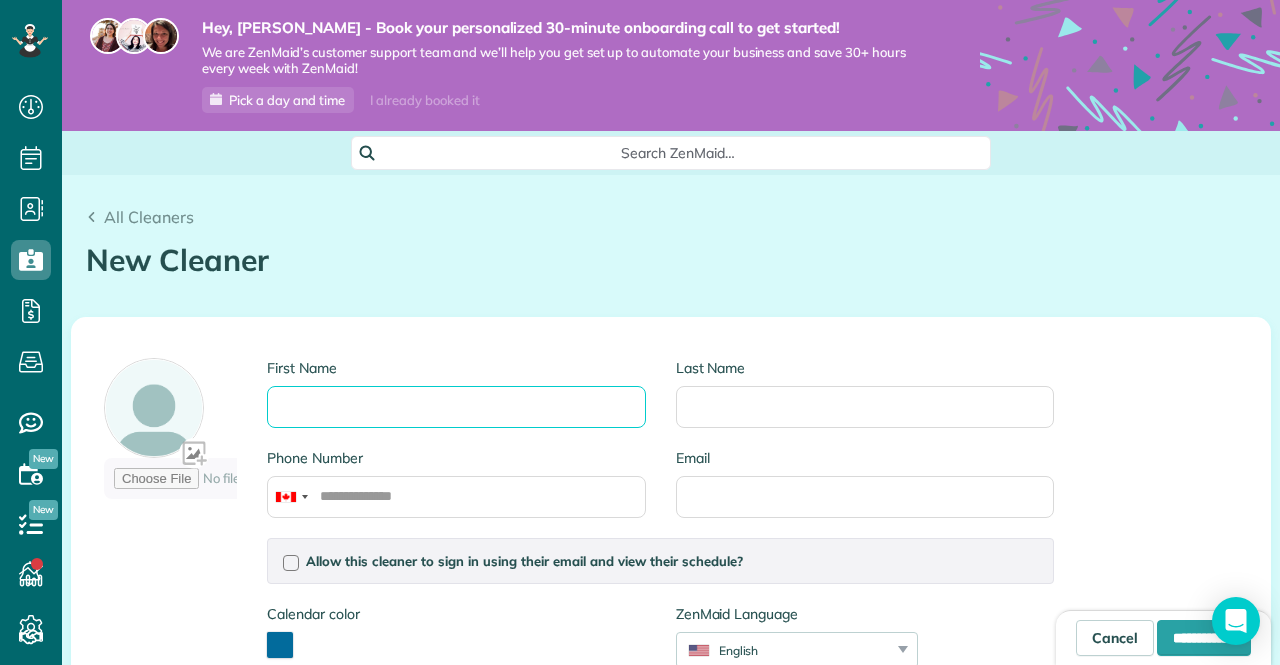 click on "First Name" at bounding box center [456, 407] 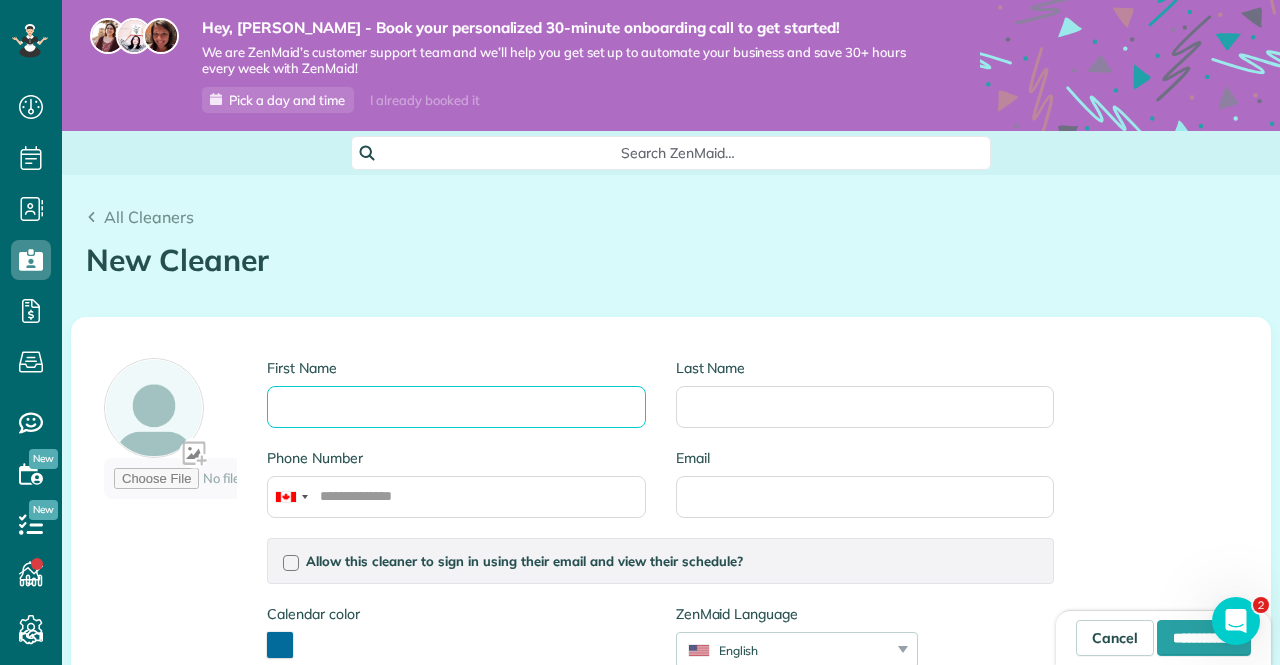 scroll, scrollTop: 0, scrollLeft: 0, axis: both 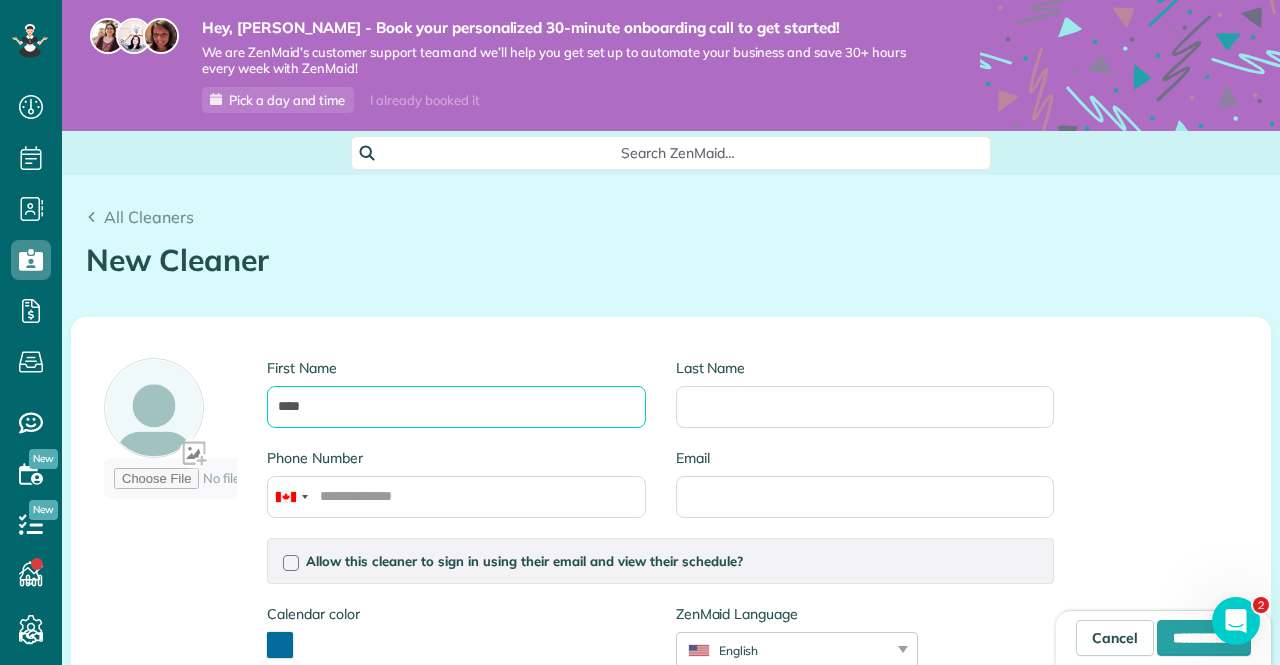 type on "****" 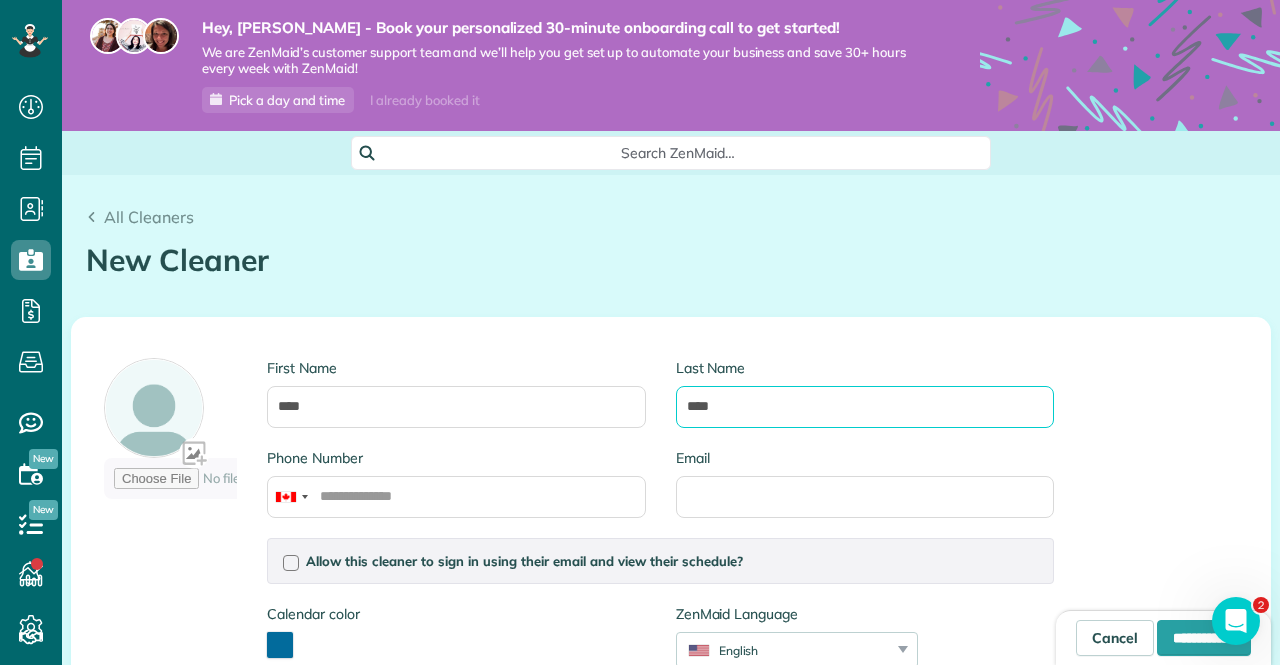 type on "****" 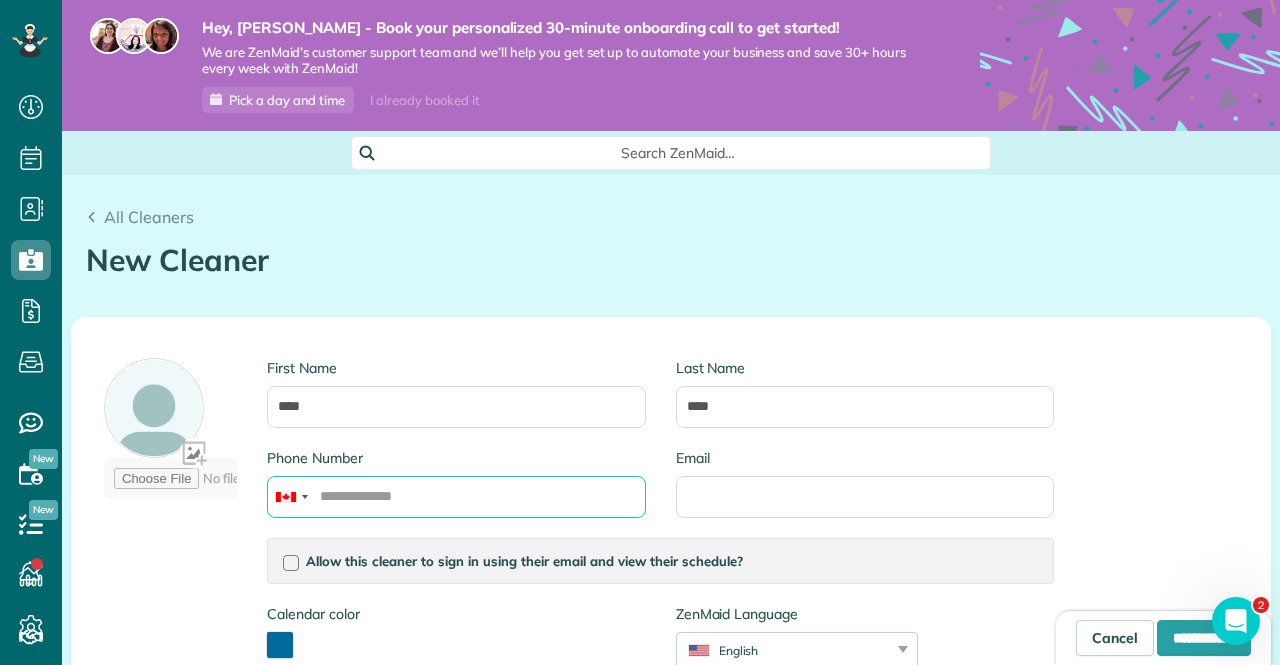 click on "Phone Number" at bounding box center (456, 497) 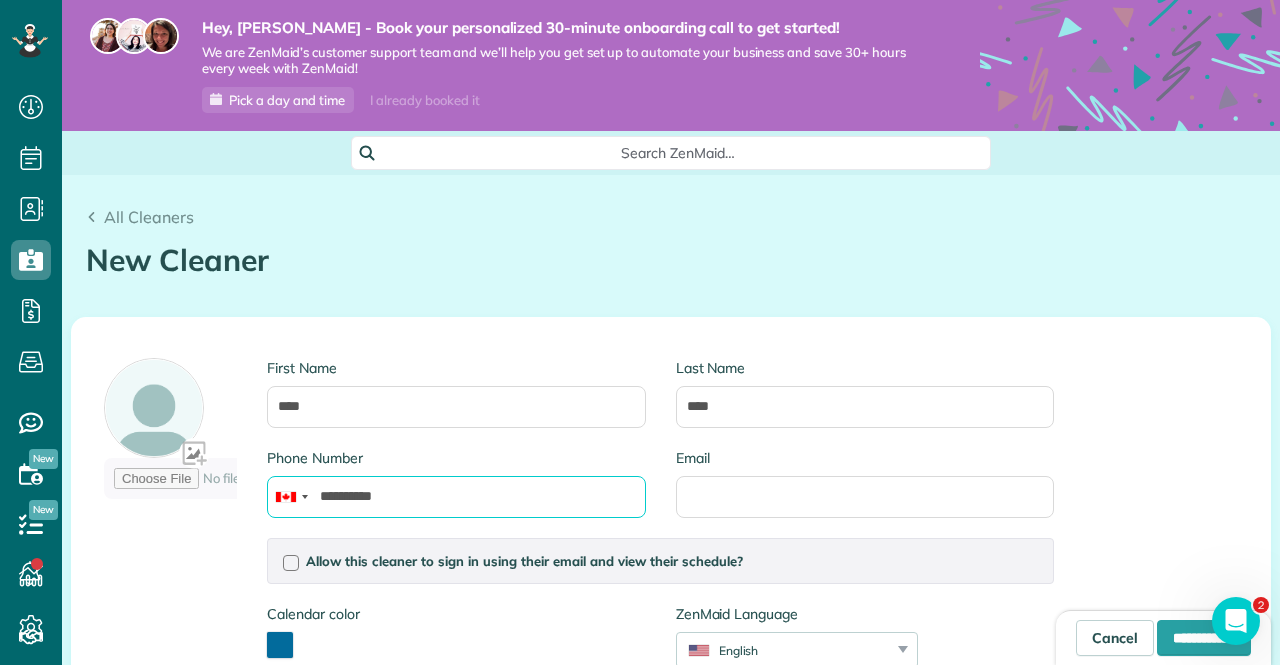 type on "**********" 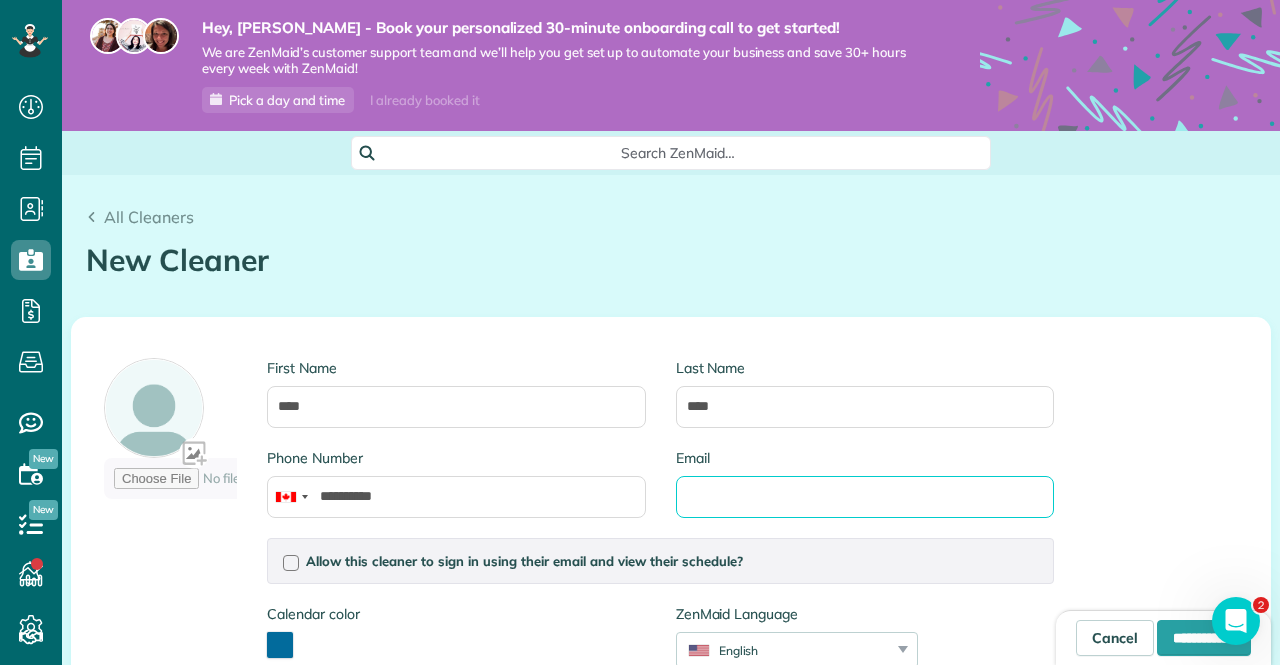 click on "Email" at bounding box center [865, 497] 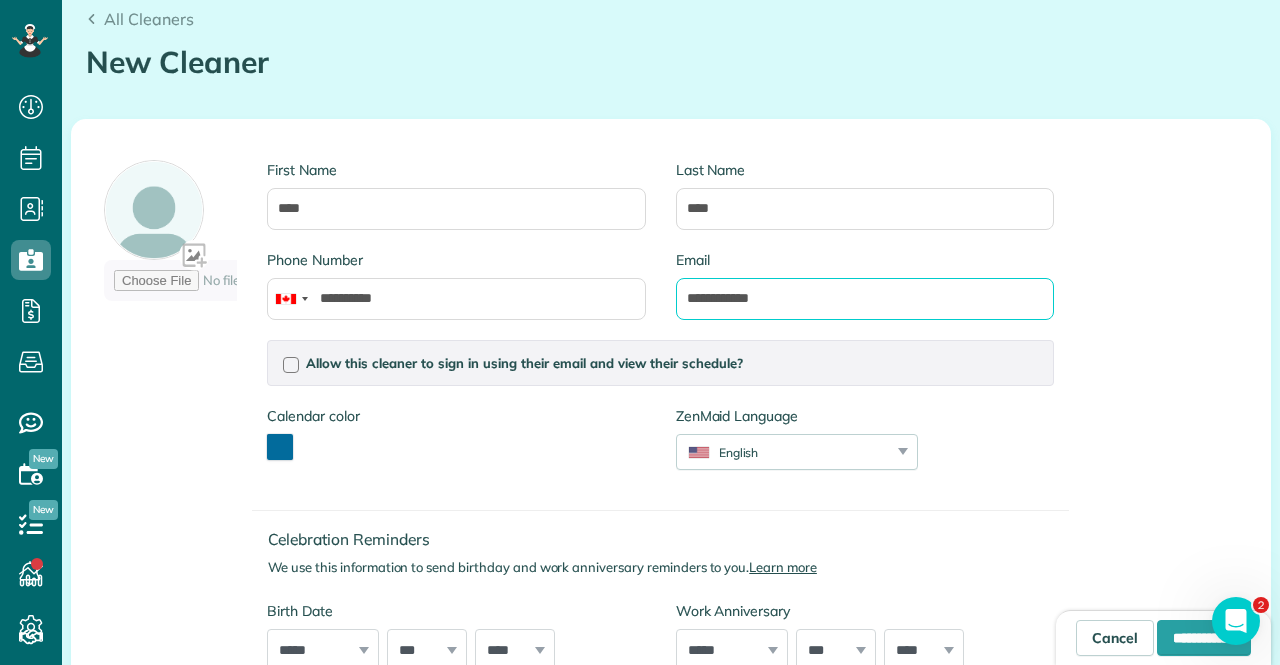 scroll, scrollTop: 200, scrollLeft: 0, axis: vertical 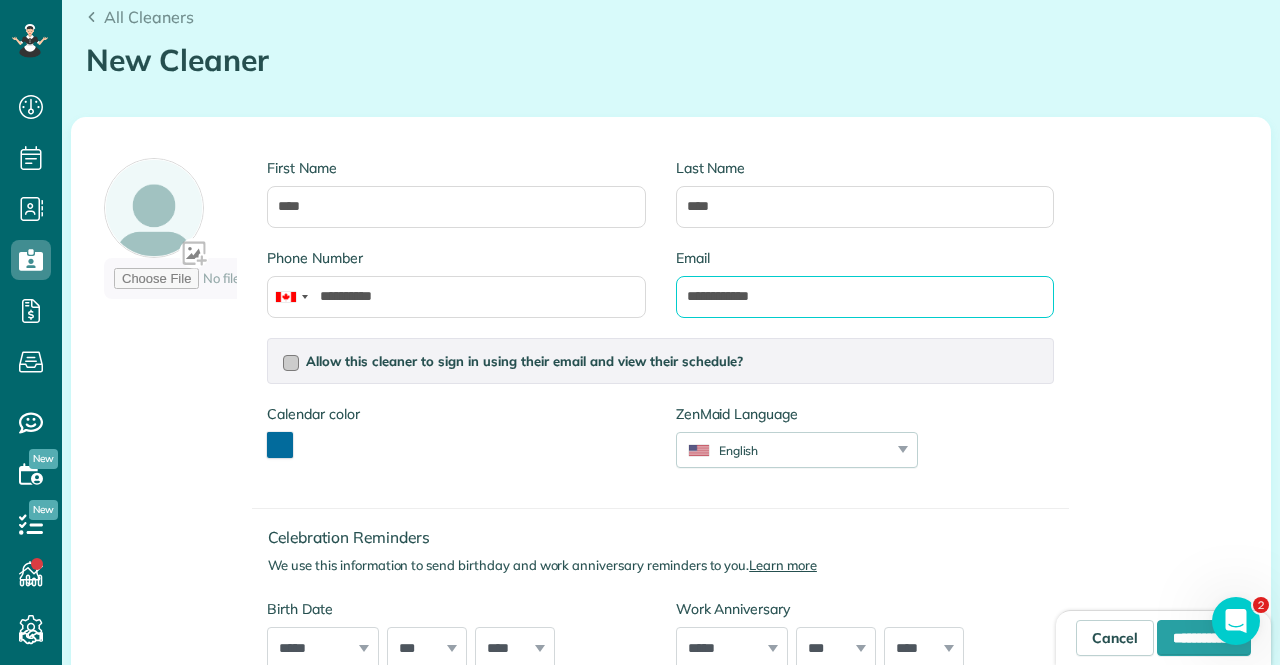type on "**********" 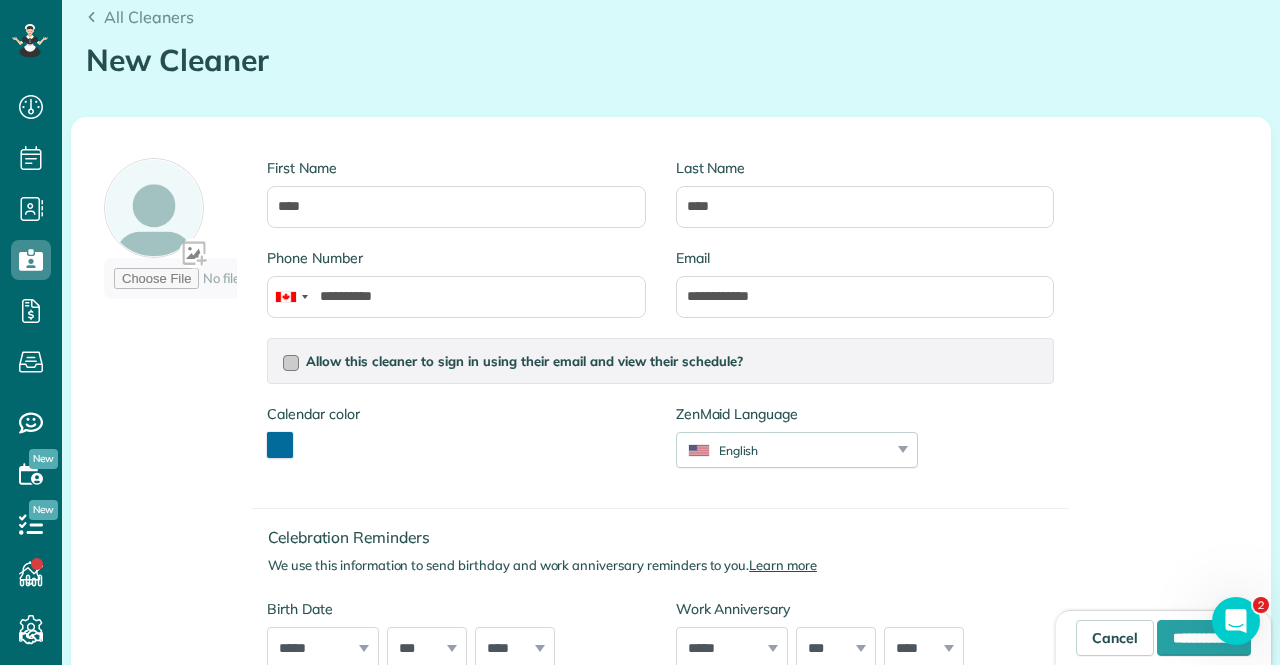 click at bounding box center [291, 363] 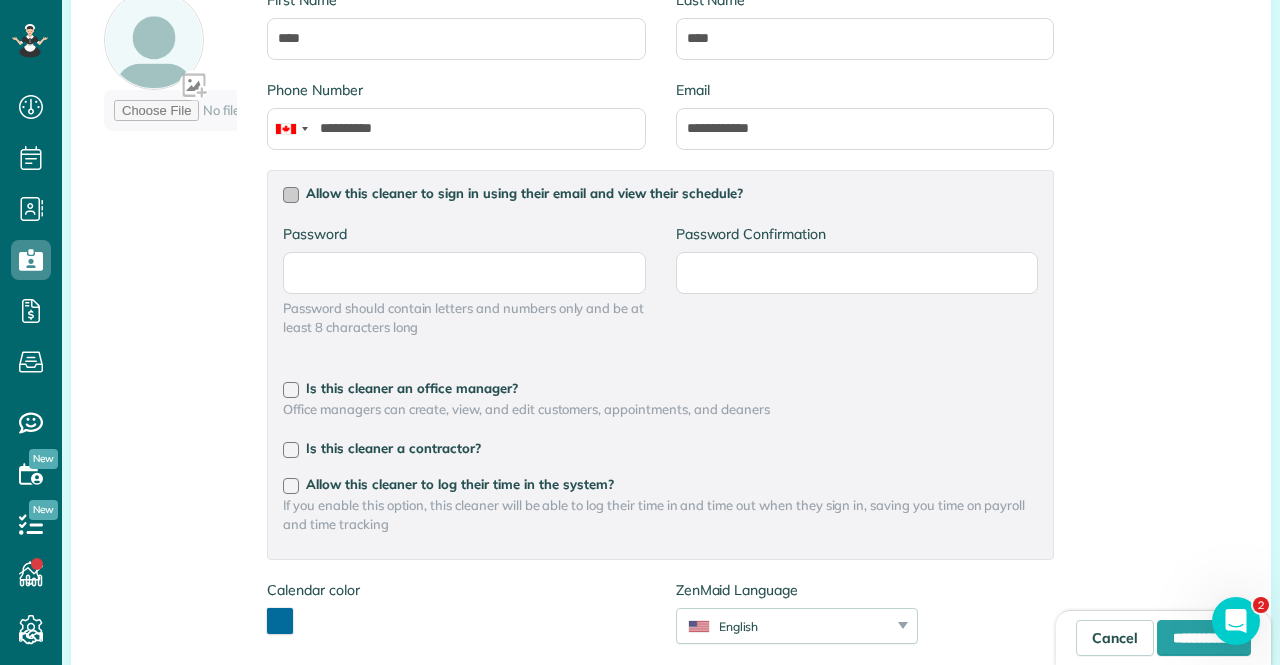 scroll, scrollTop: 400, scrollLeft: 0, axis: vertical 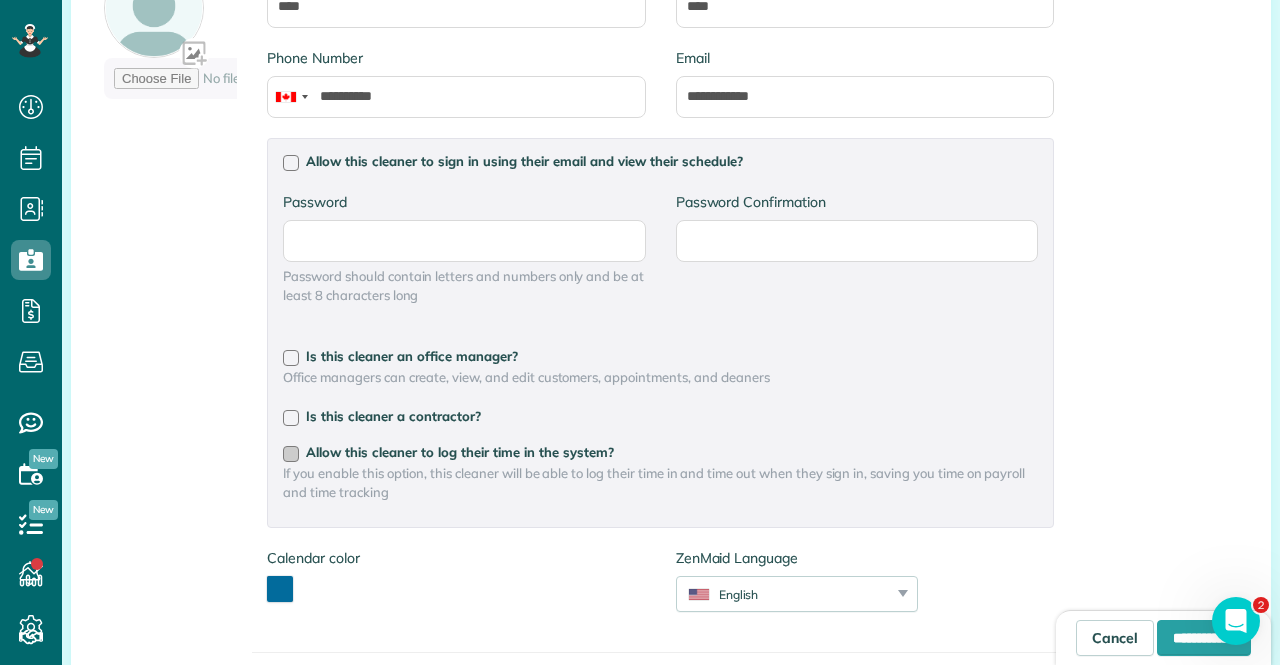 click at bounding box center (291, 454) 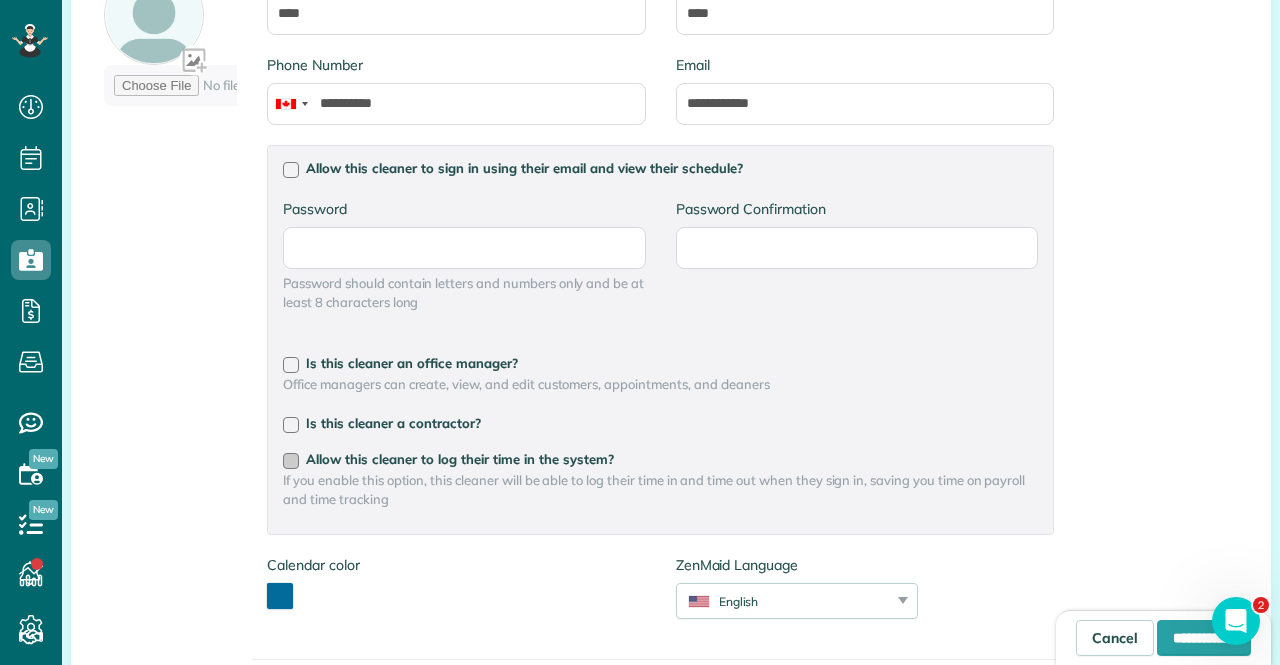 scroll, scrollTop: 300, scrollLeft: 0, axis: vertical 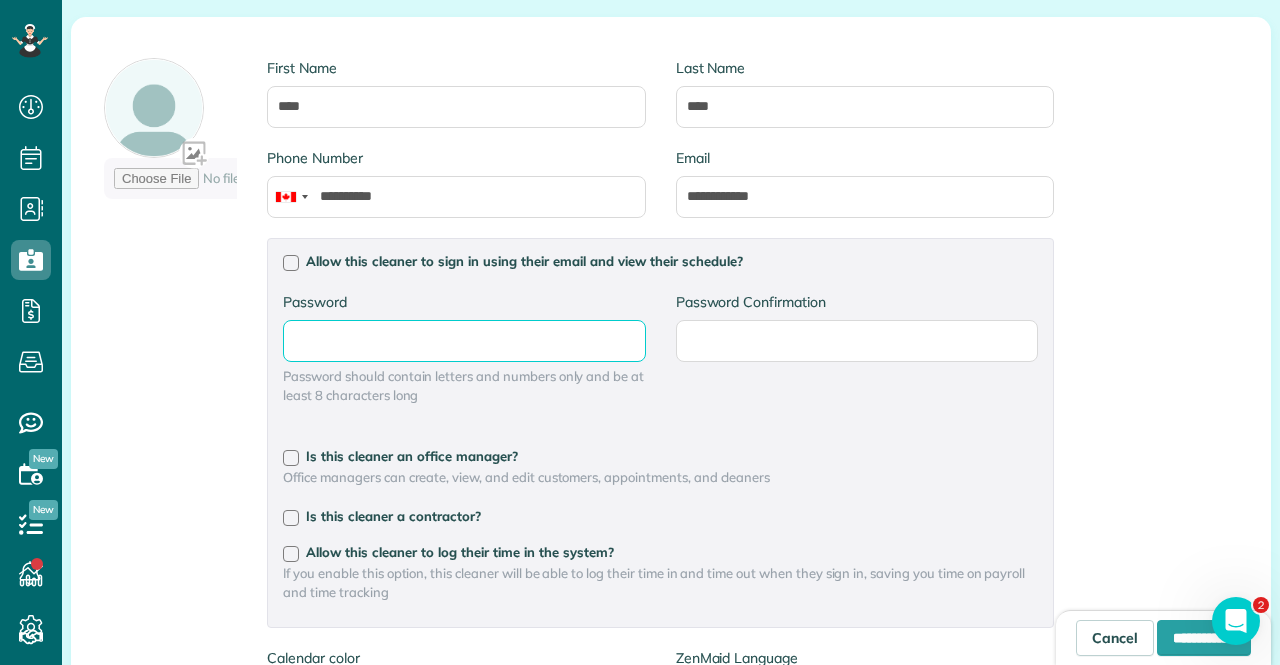 click on "Password" at bounding box center (0, 0) 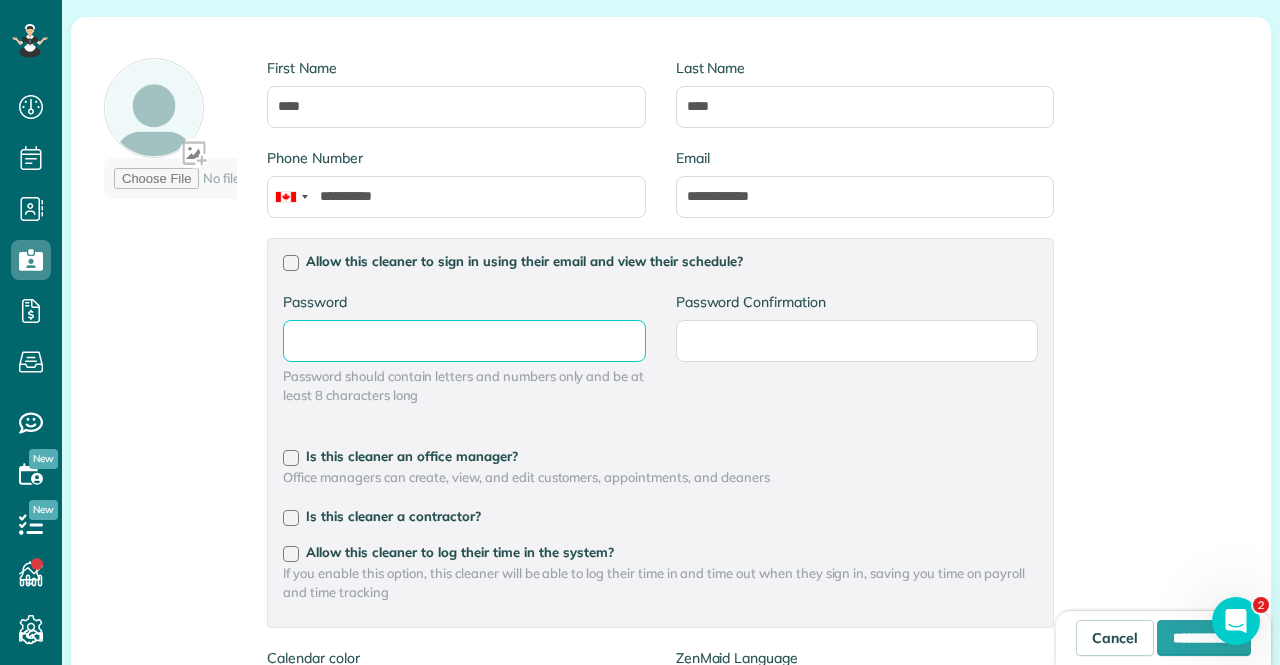 click on "Password" at bounding box center [0, 0] 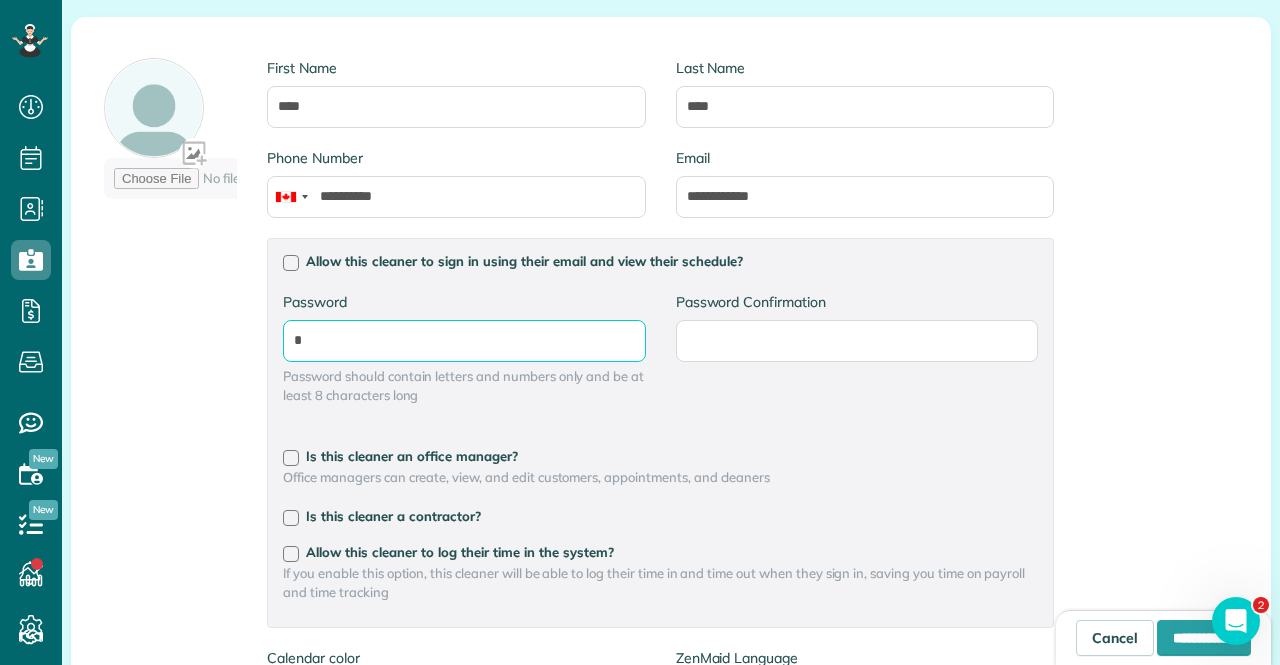 type on "*" 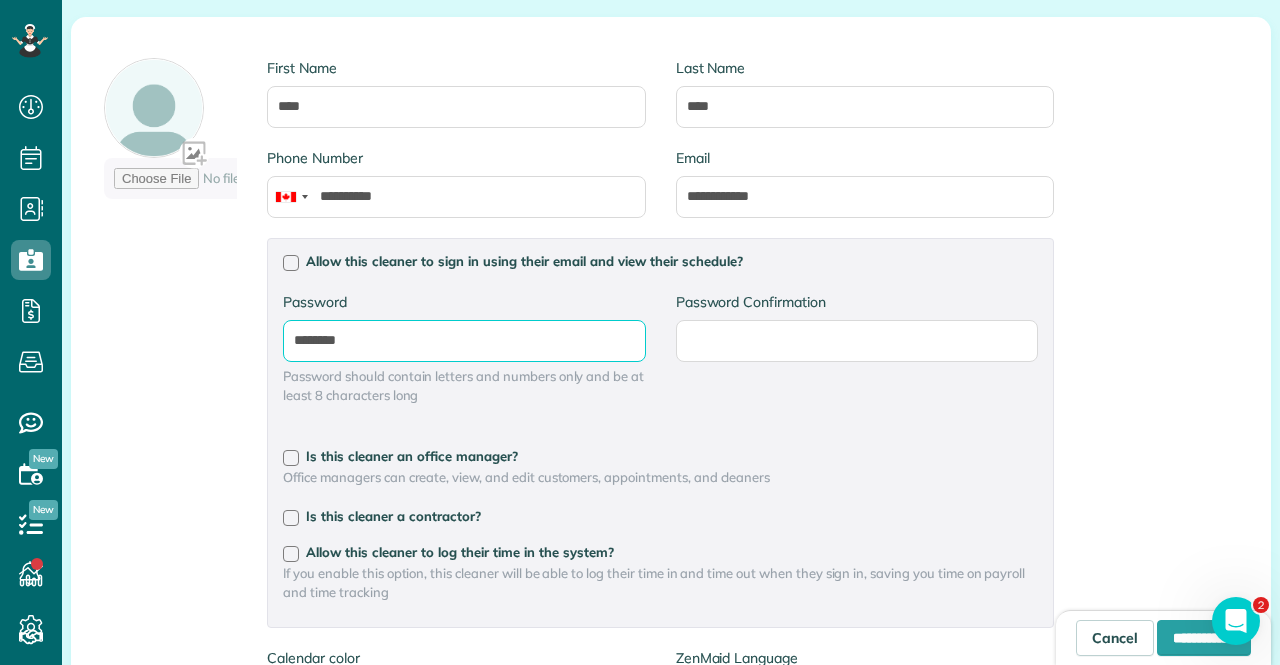 type on "********" 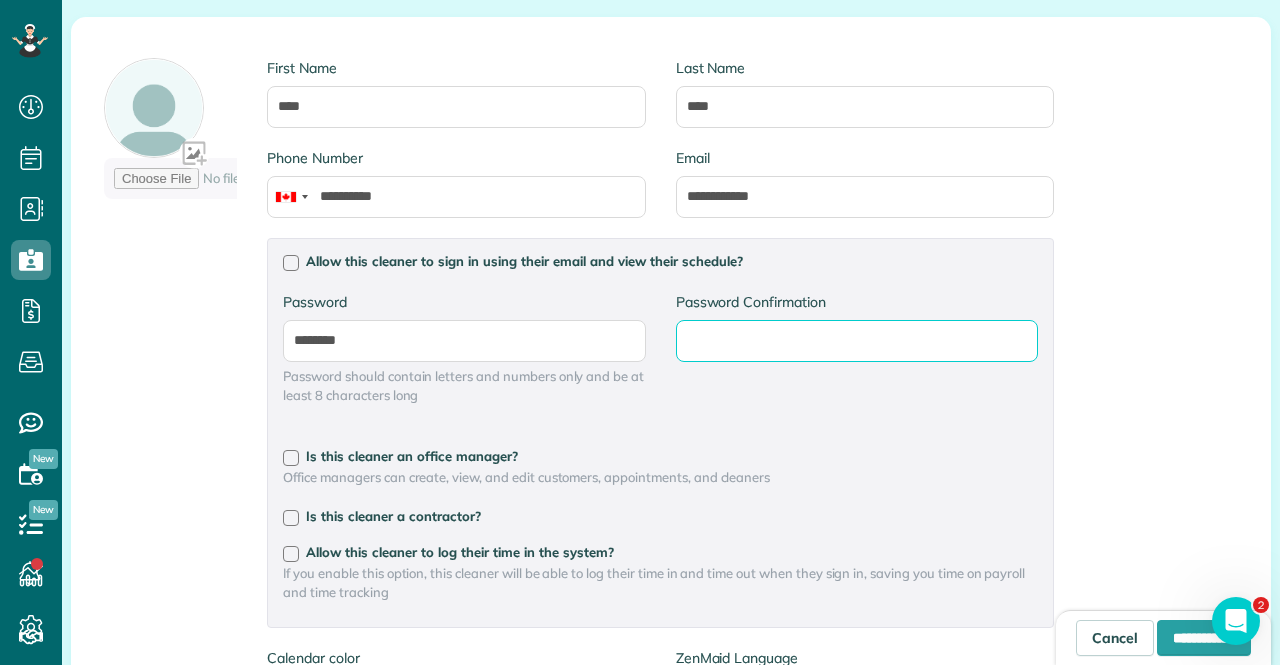 click on "Password Confirmation" at bounding box center (0, 0) 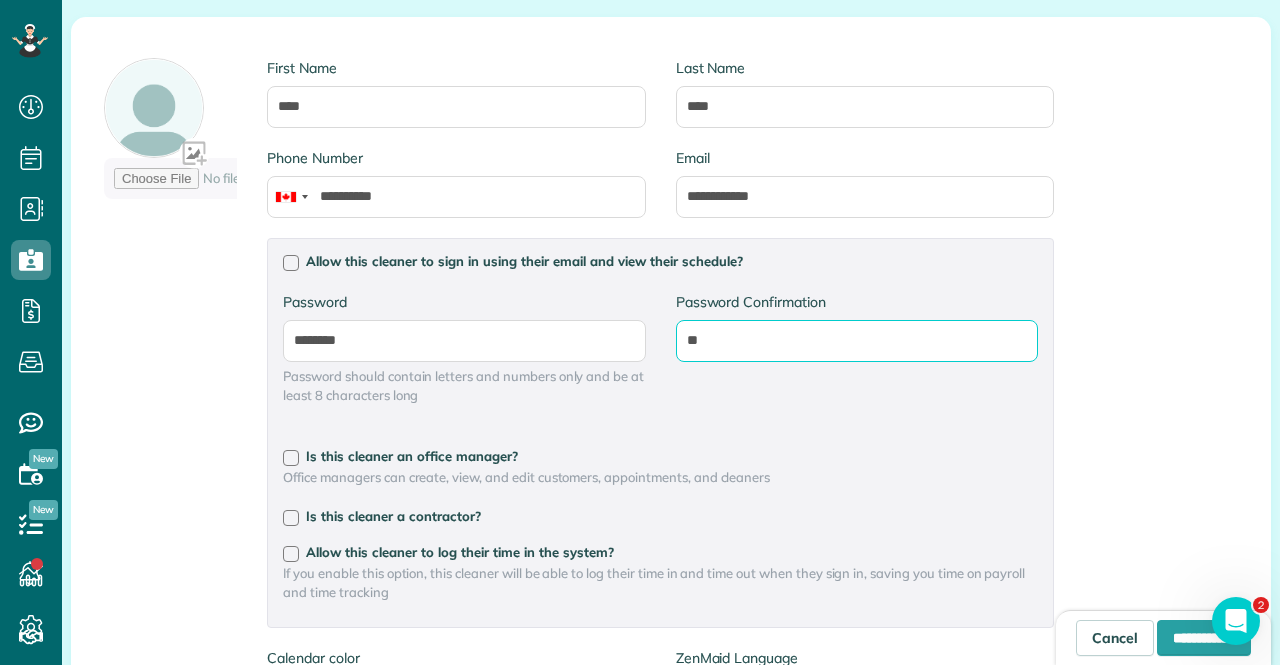 type on "*" 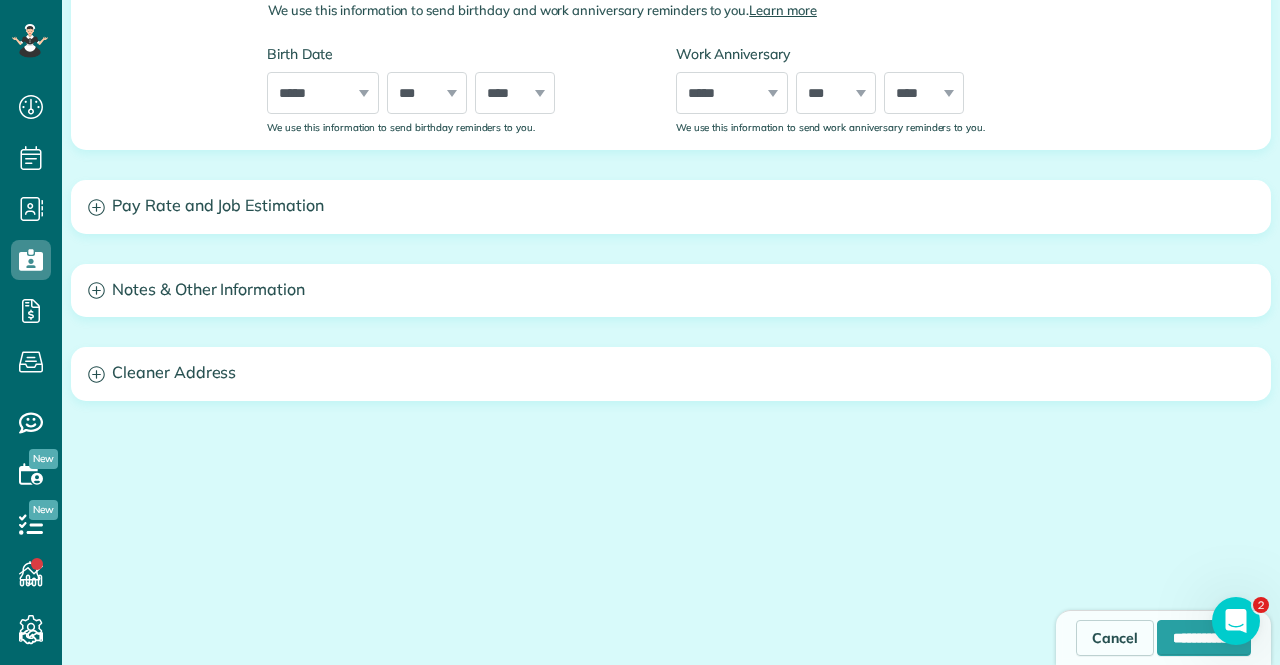 scroll, scrollTop: 1101, scrollLeft: 0, axis: vertical 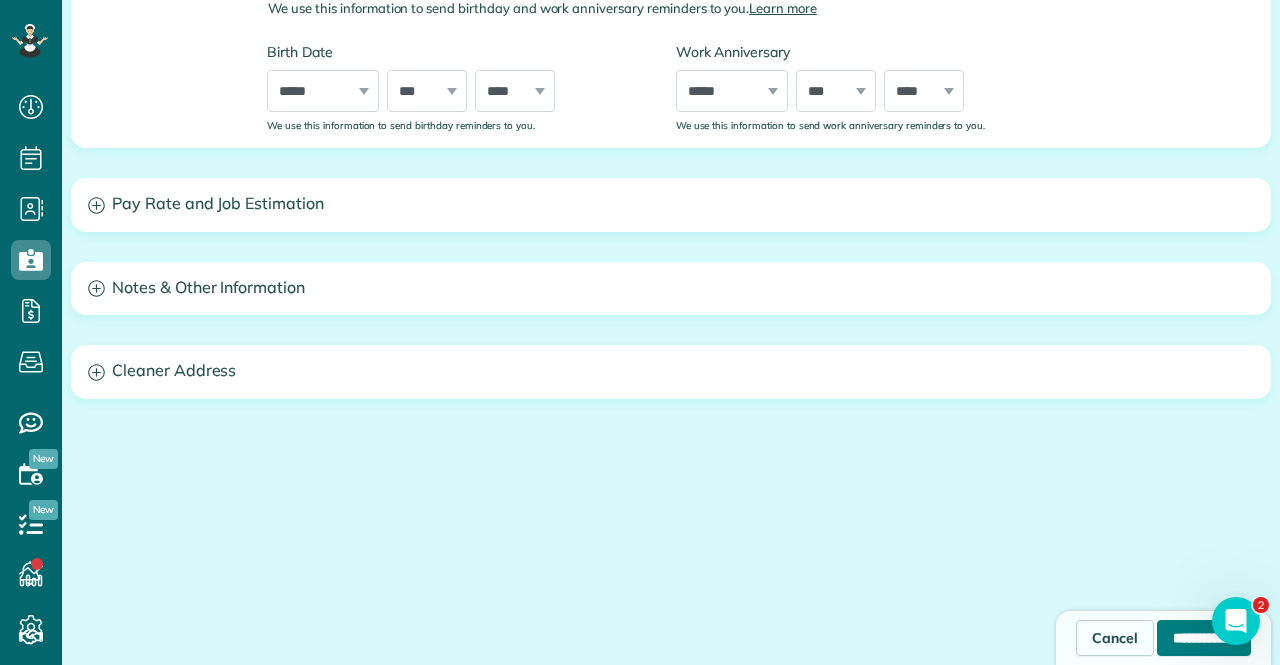 type on "********" 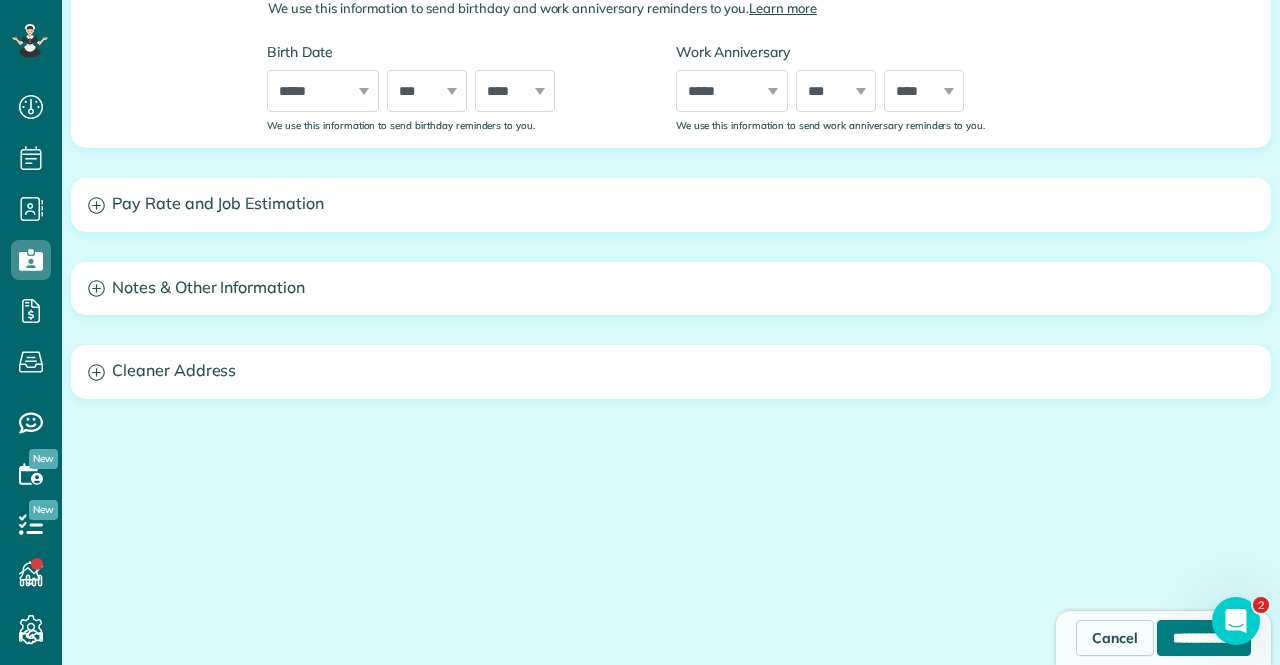 click on "**********" at bounding box center [1204, 638] 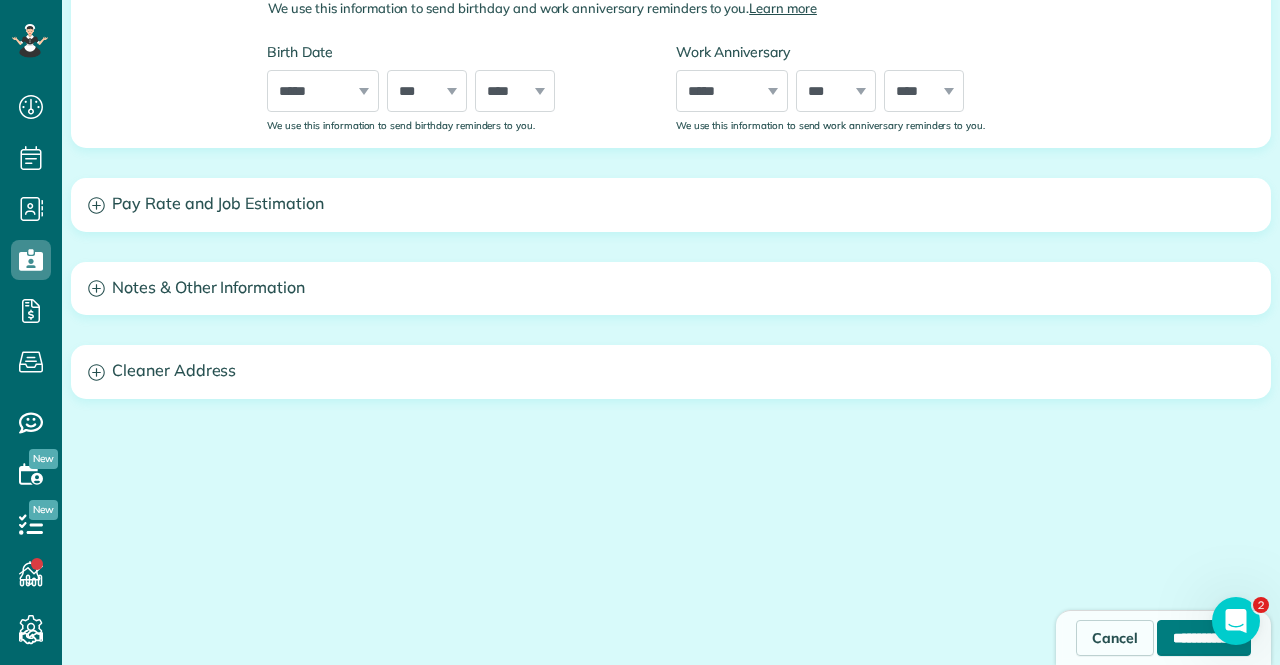 type on "**********" 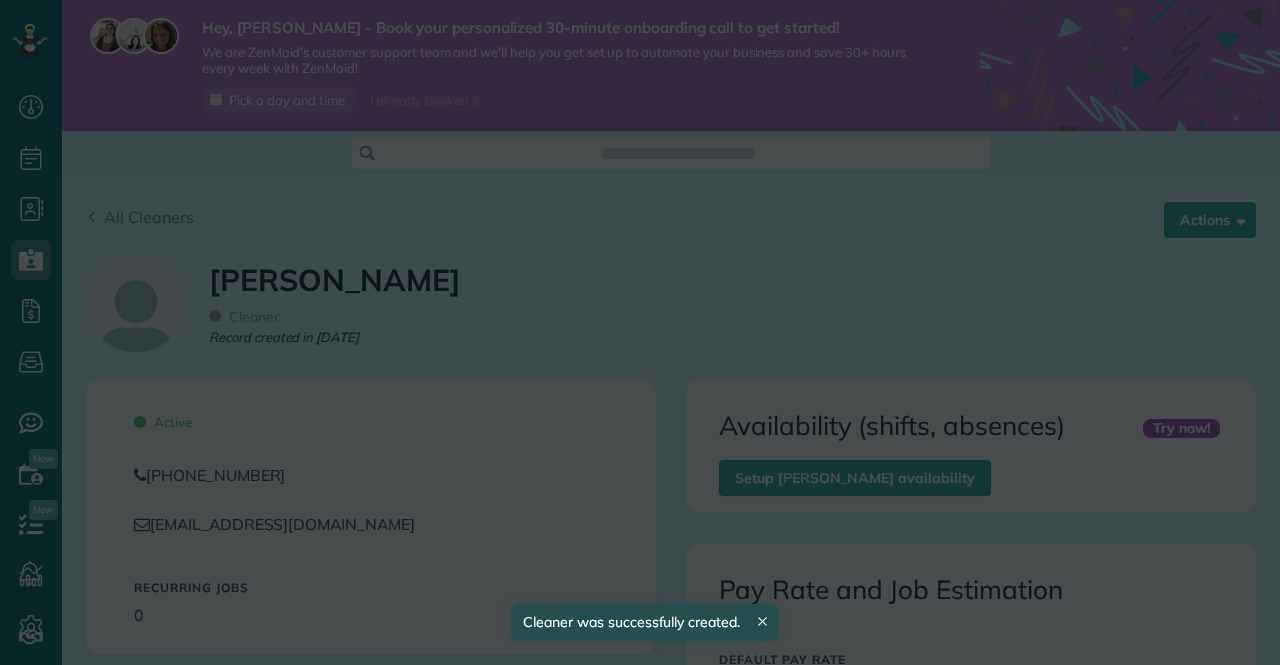 scroll, scrollTop: 0, scrollLeft: 0, axis: both 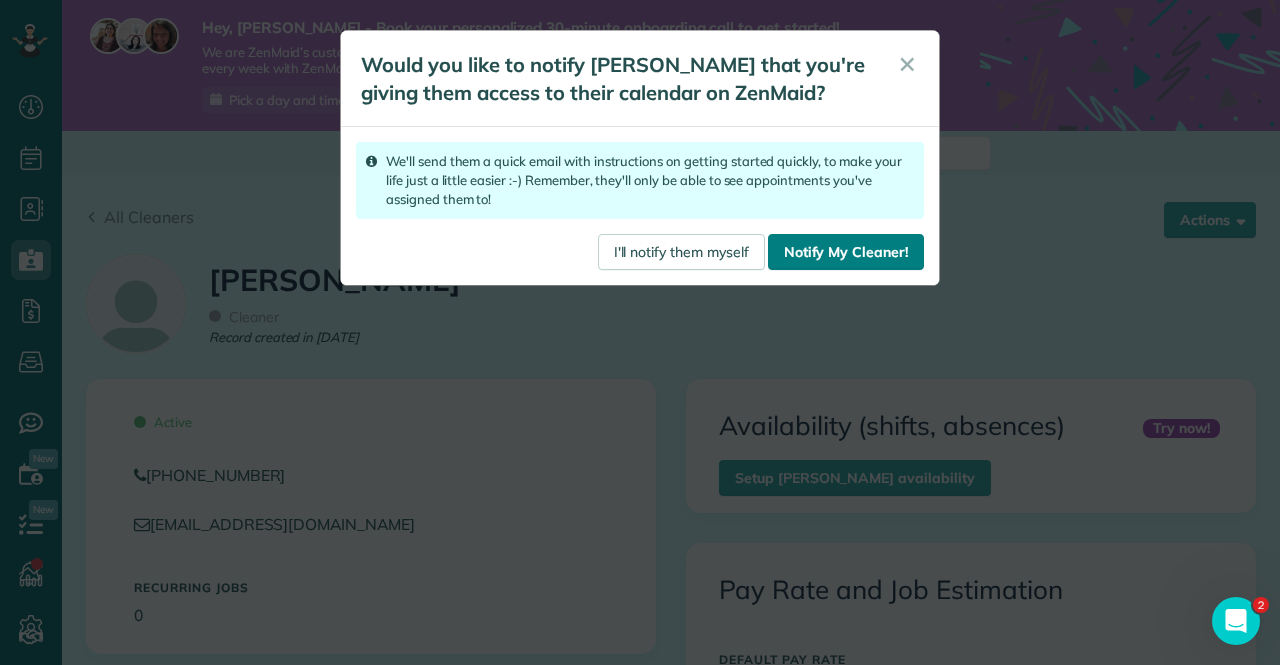 click on "Notify My Cleaner!" at bounding box center (846, 252) 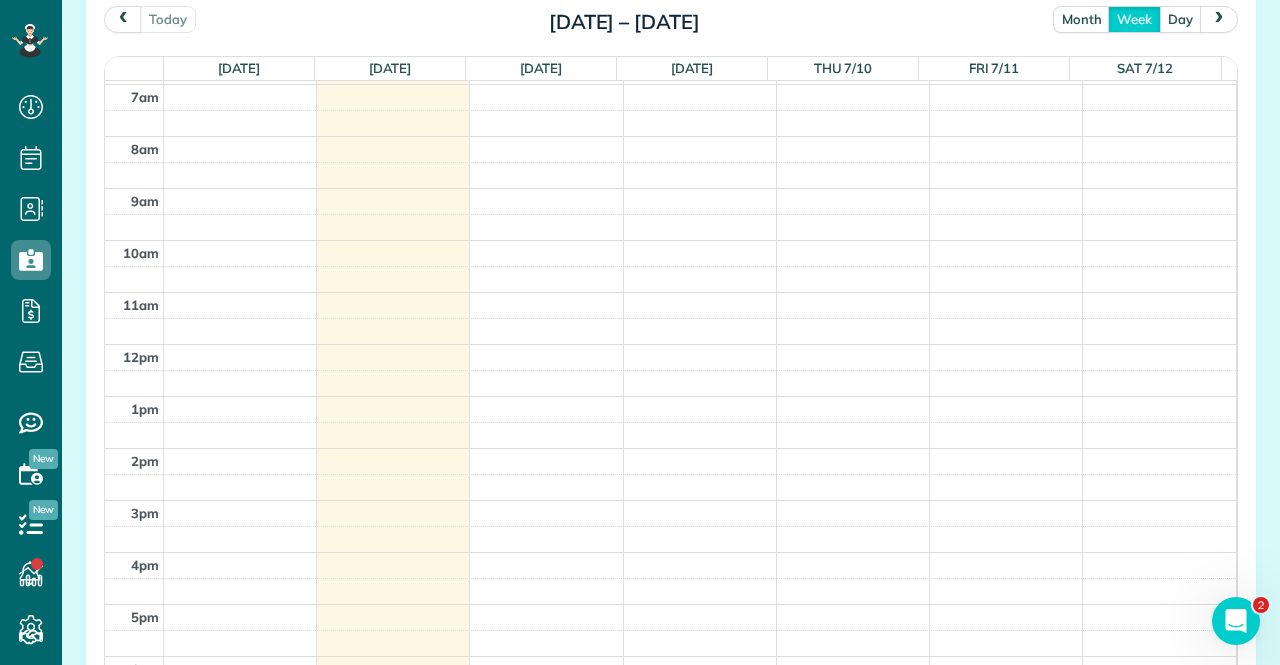 scroll, scrollTop: 1500, scrollLeft: 0, axis: vertical 